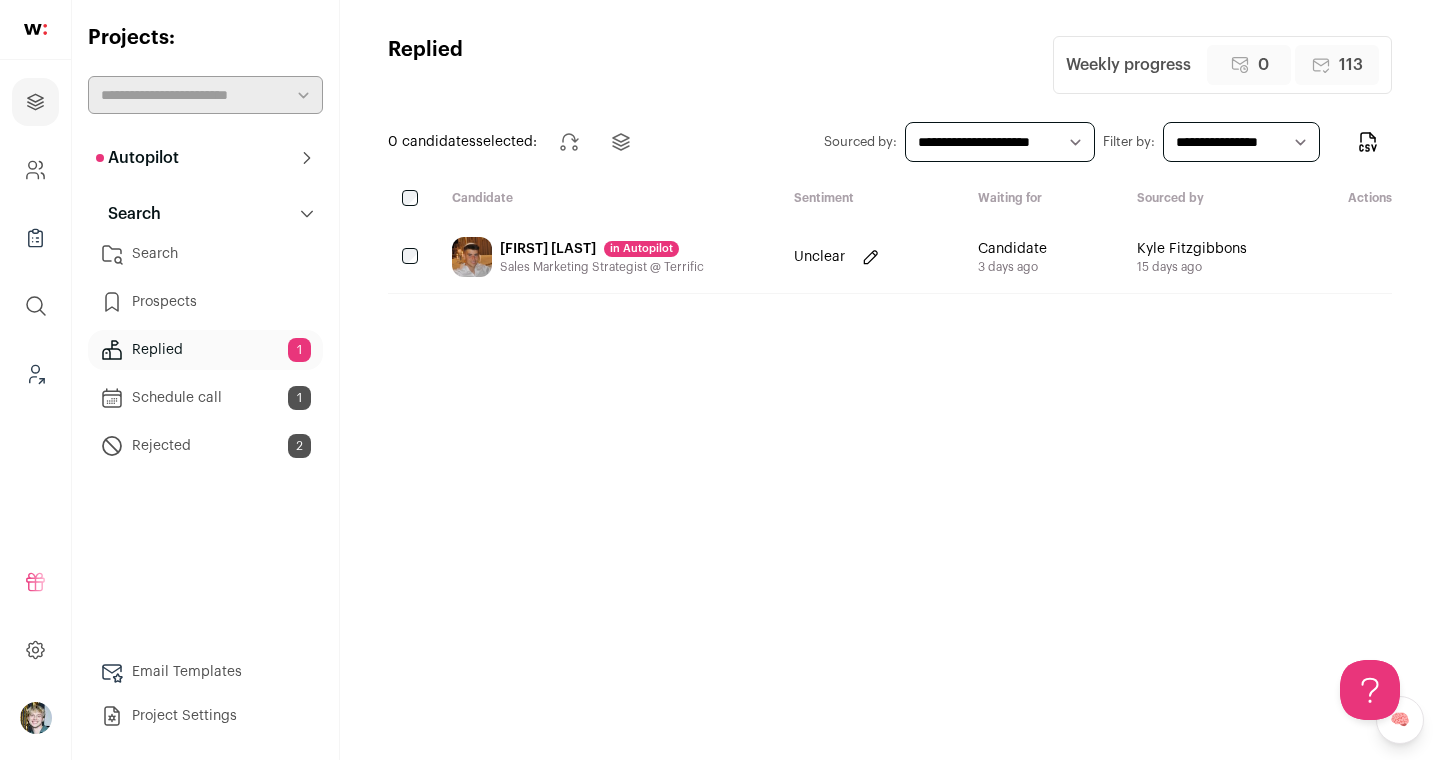 scroll, scrollTop: 0, scrollLeft: 0, axis: both 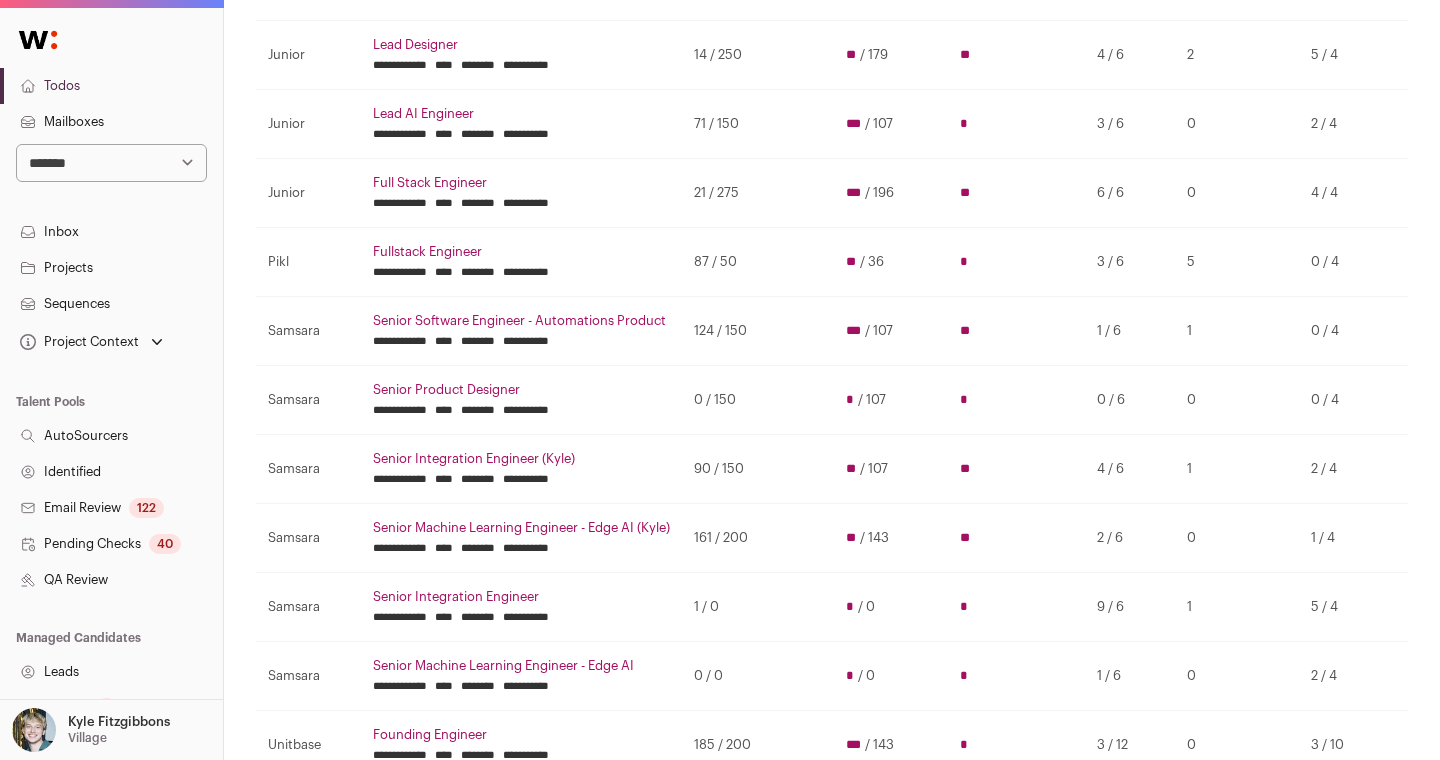 click on "Senior Product Designer" at bounding box center (521, 390) 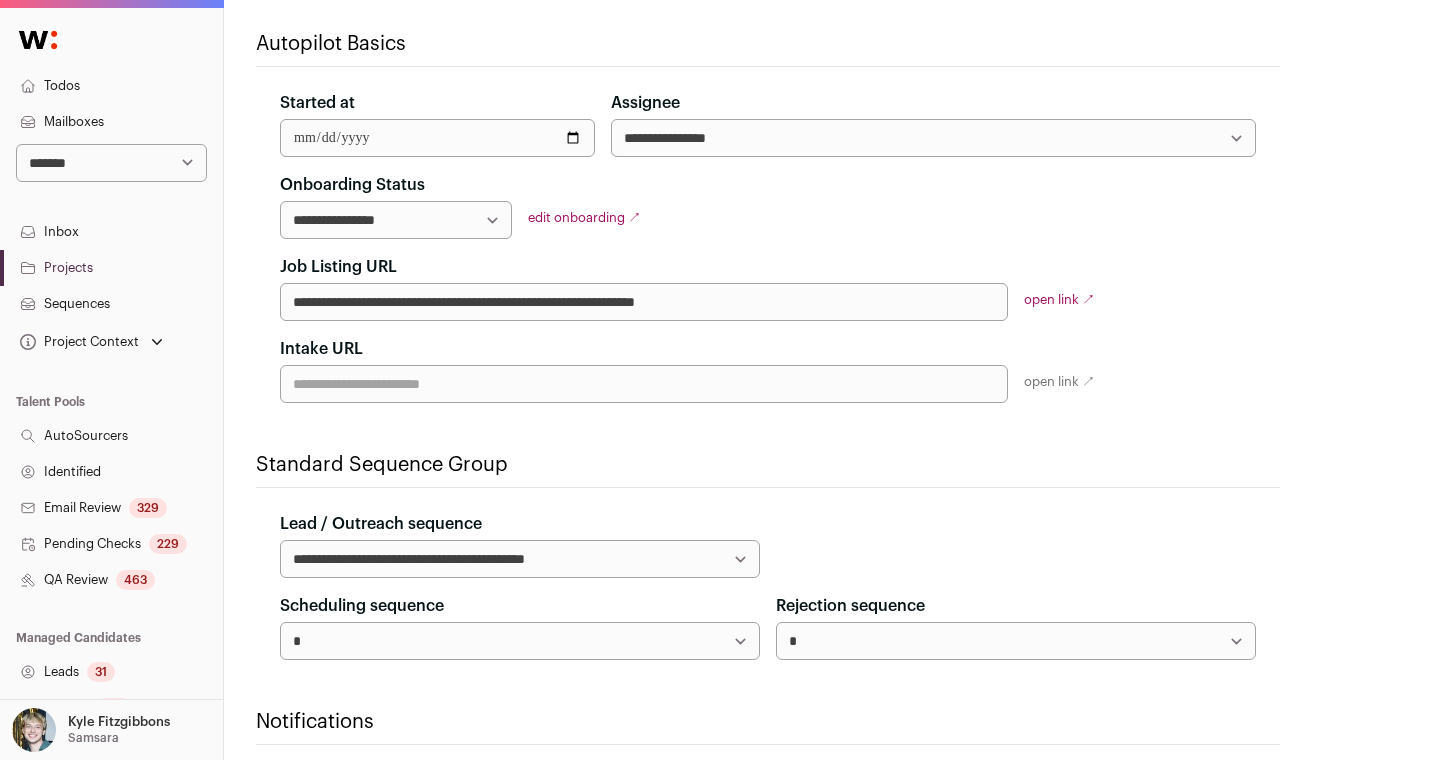 scroll, scrollTop: 0, scrollLeft: 0, axis: both 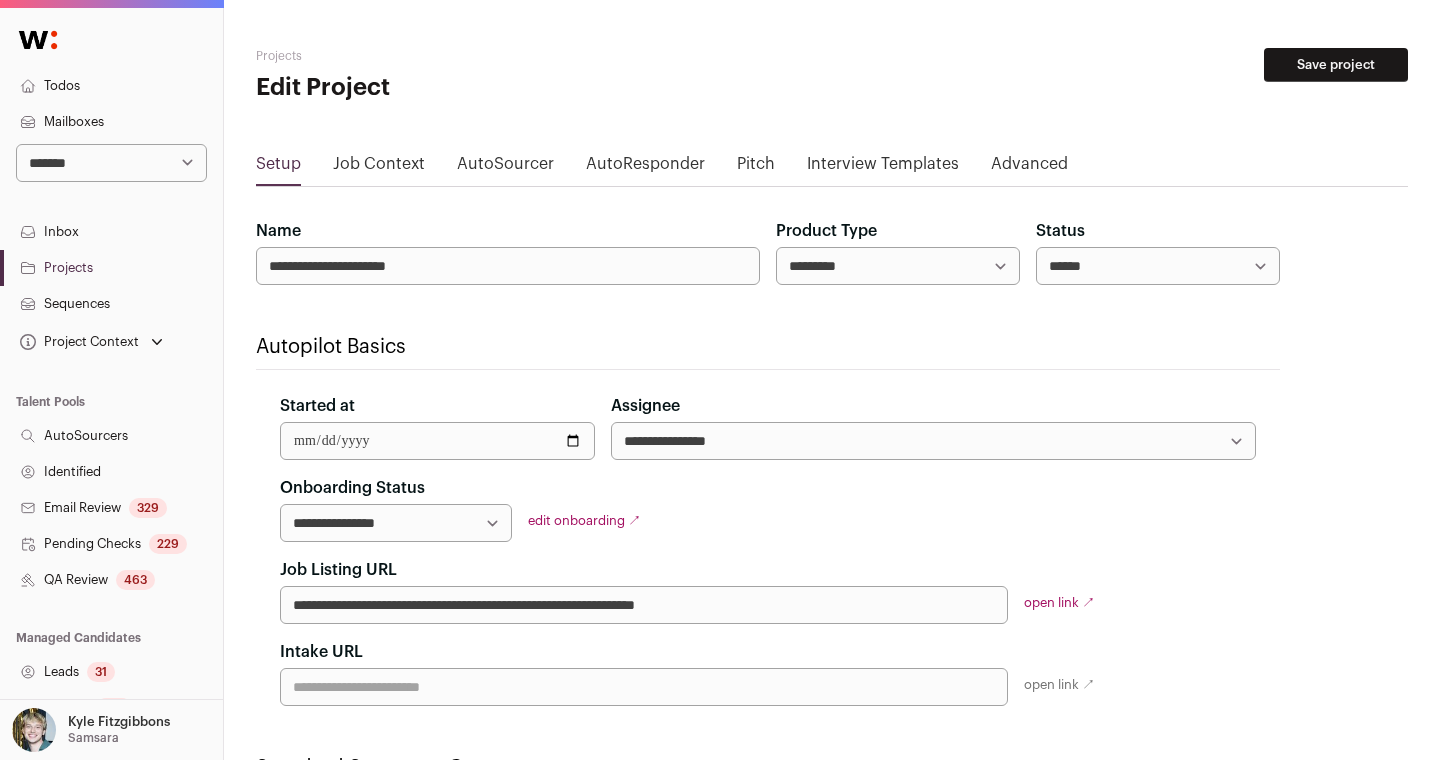 click on "Sequences" at bounding box center (111, 304) 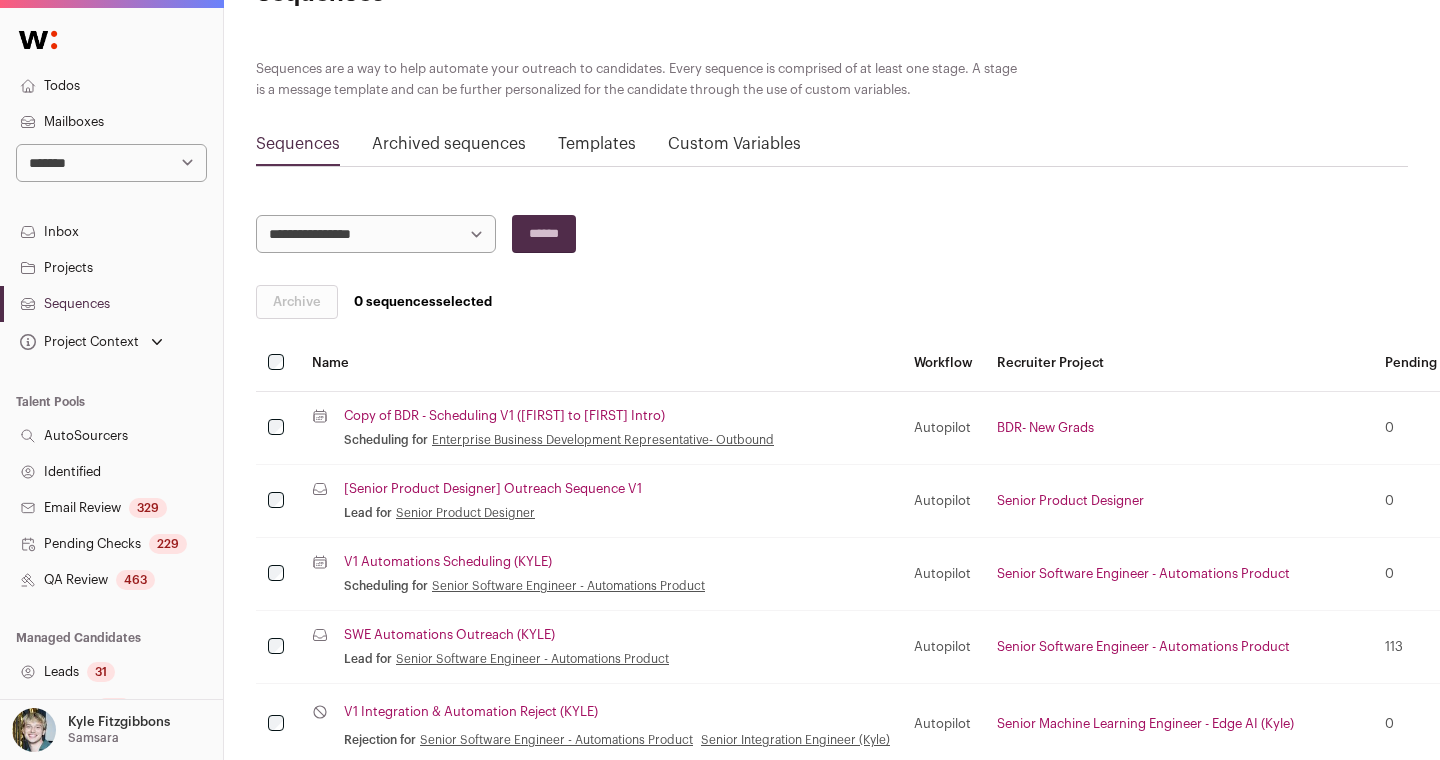 scroll, scrollTop: 116, scrollLeft: 0, axis: vertical 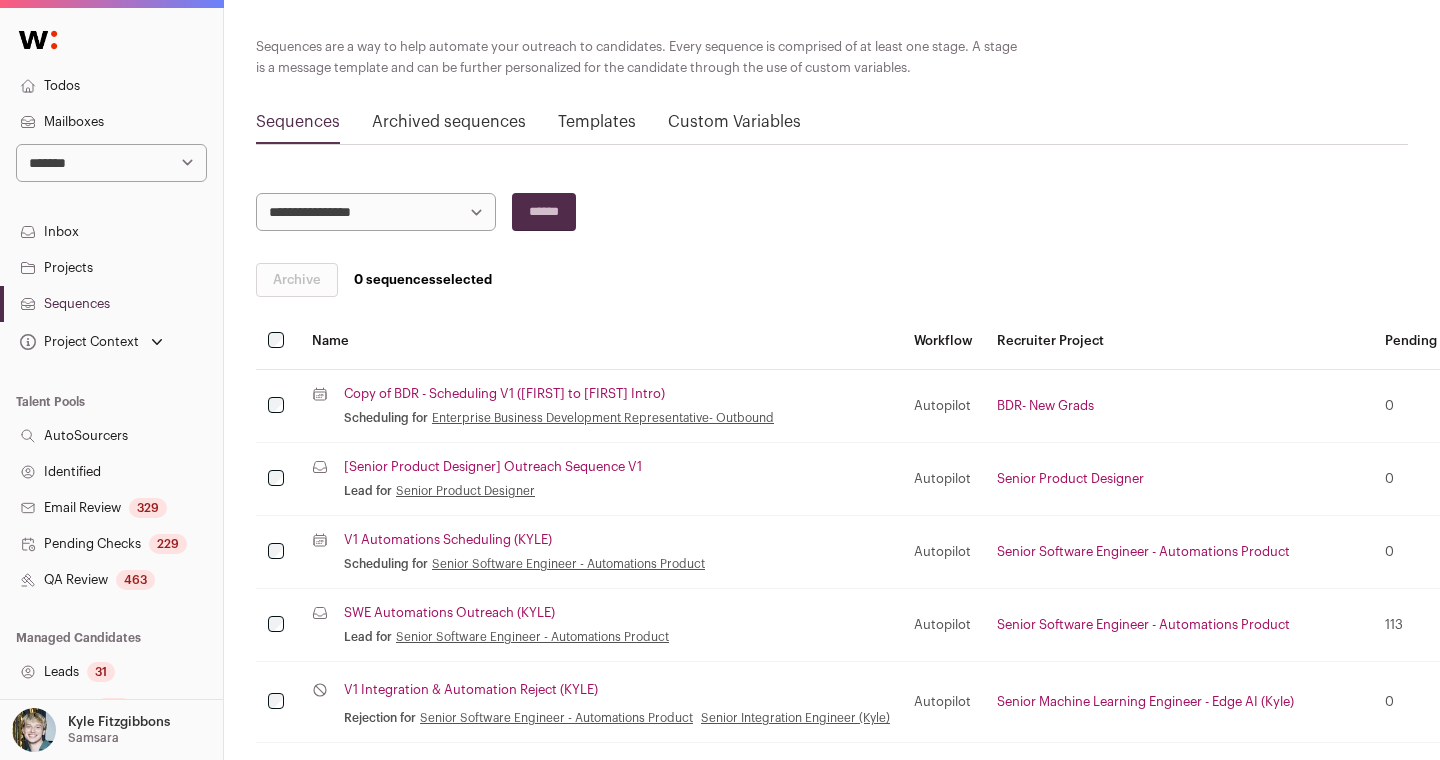 click on "[Senior Product Designer] Outreach Sequence V1" at bounding box center [493, 467] 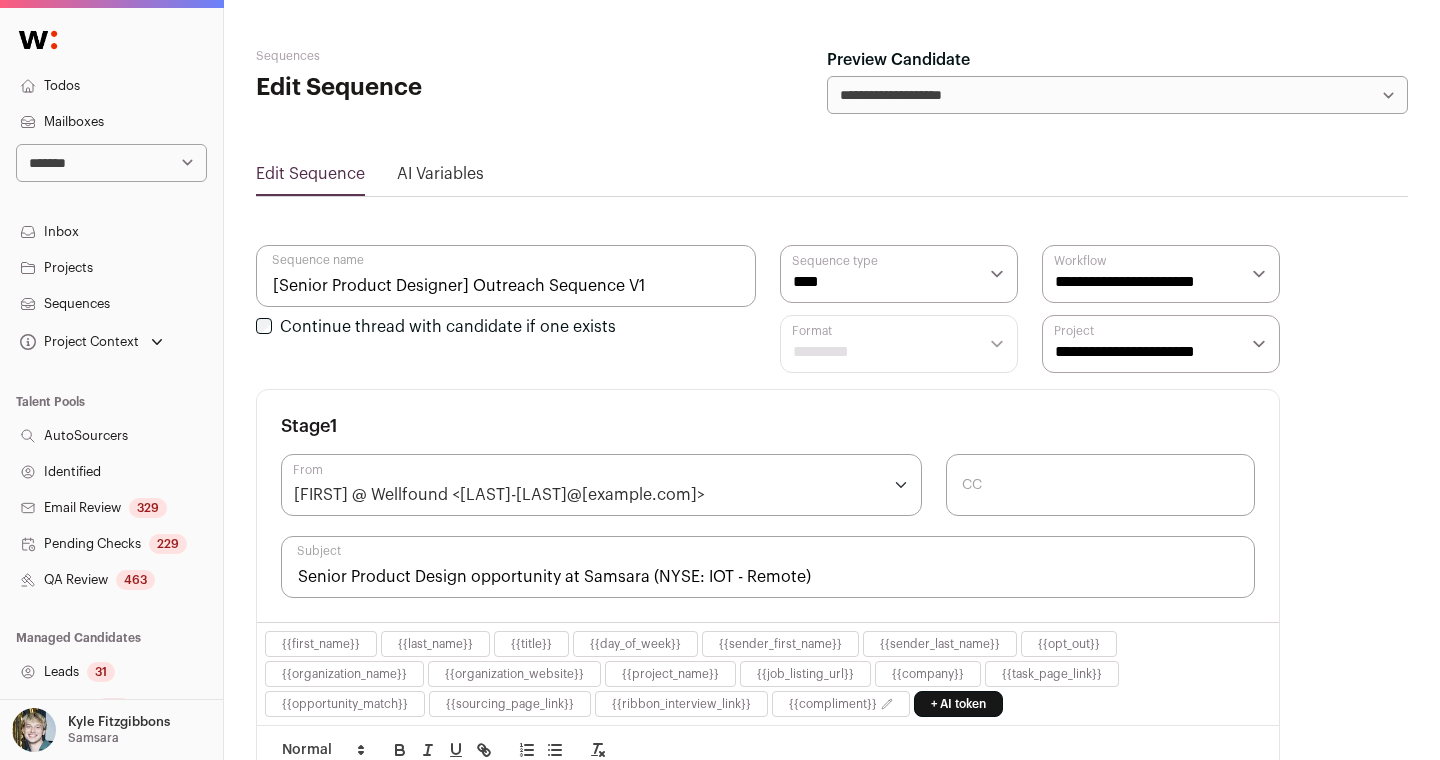 scroll, scrollTop: 303, scrollLeft: 0, axis: vertical 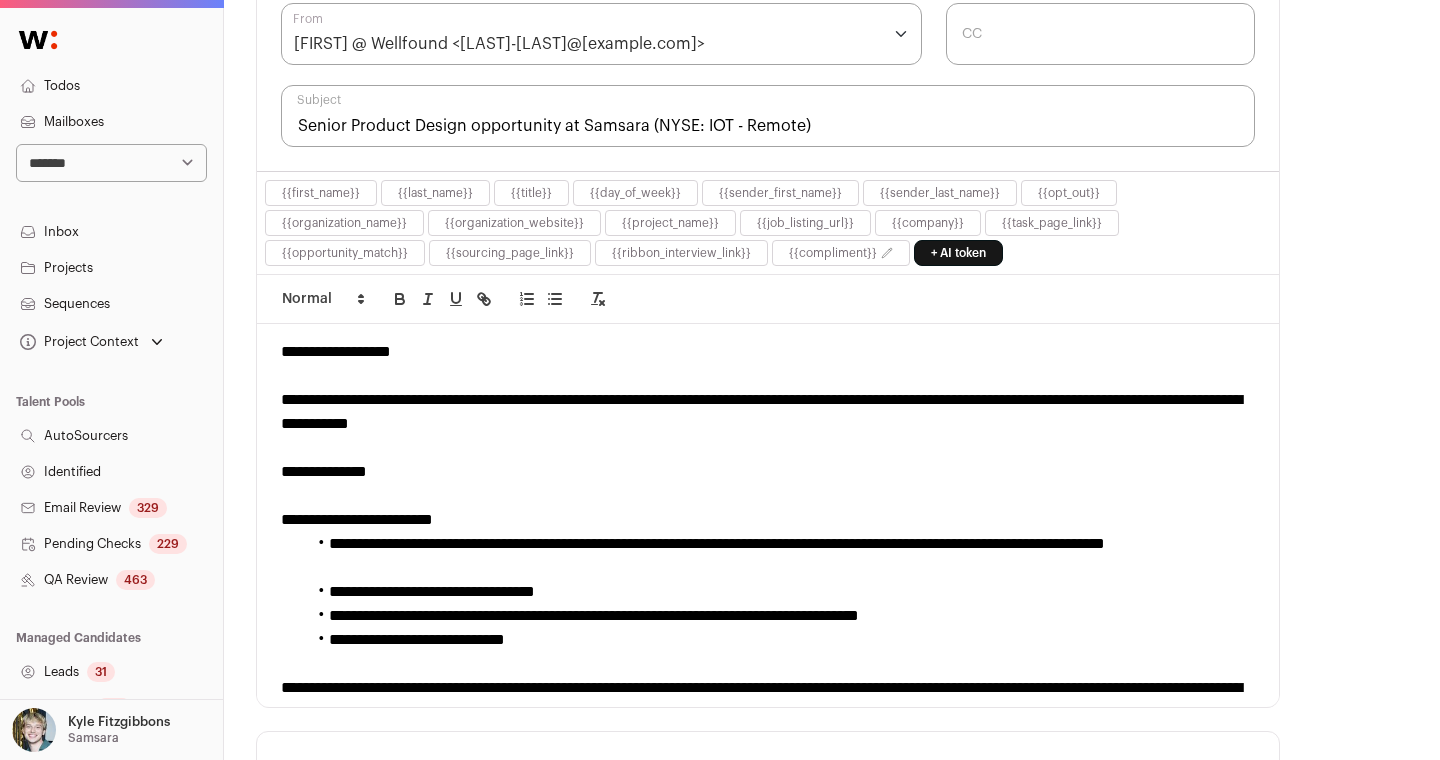 click on "Senior Product Design opportunity at Samsara (NYSE: IOT - Remote)" at bounding box center [768, 116] 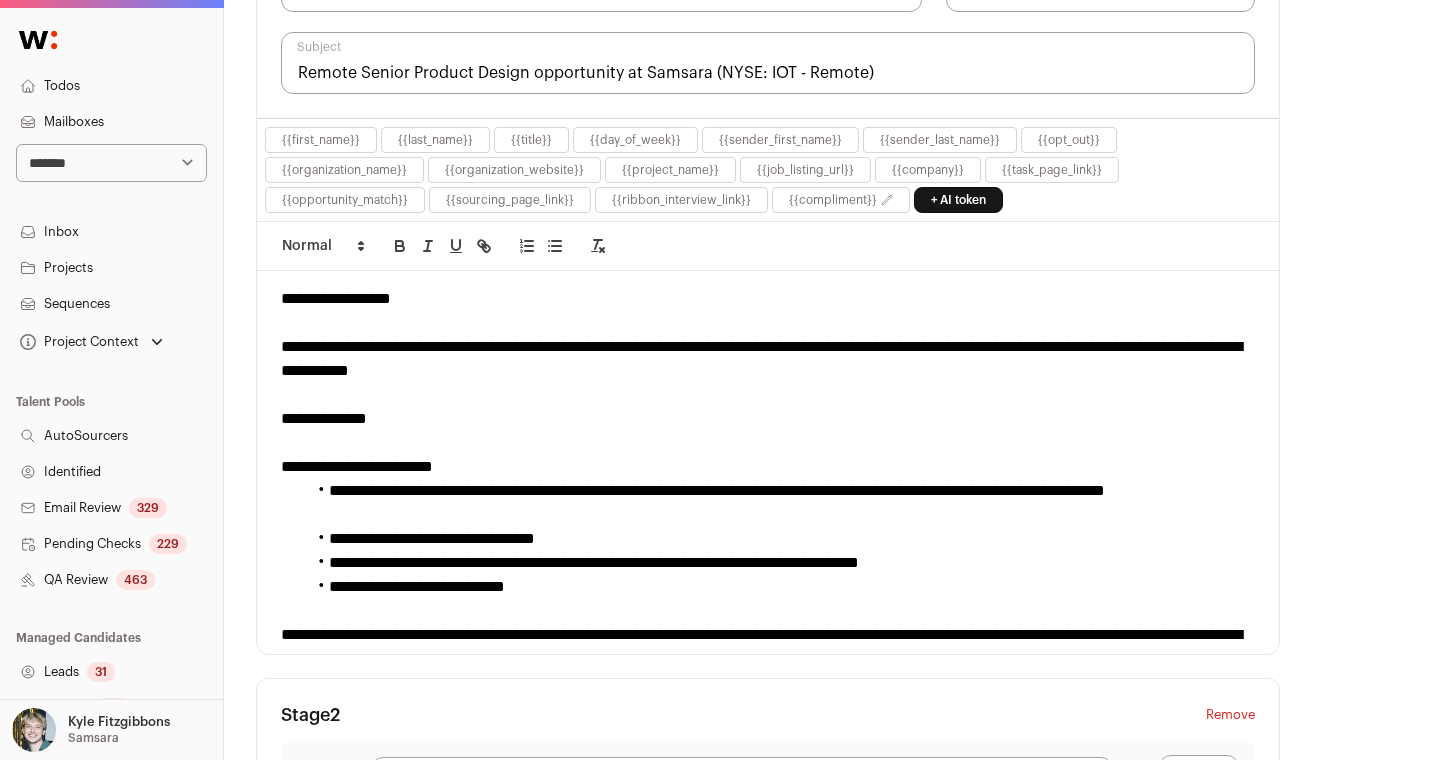 scroll, scrollTop: 531, scrollLeft: 0, axis: vertical 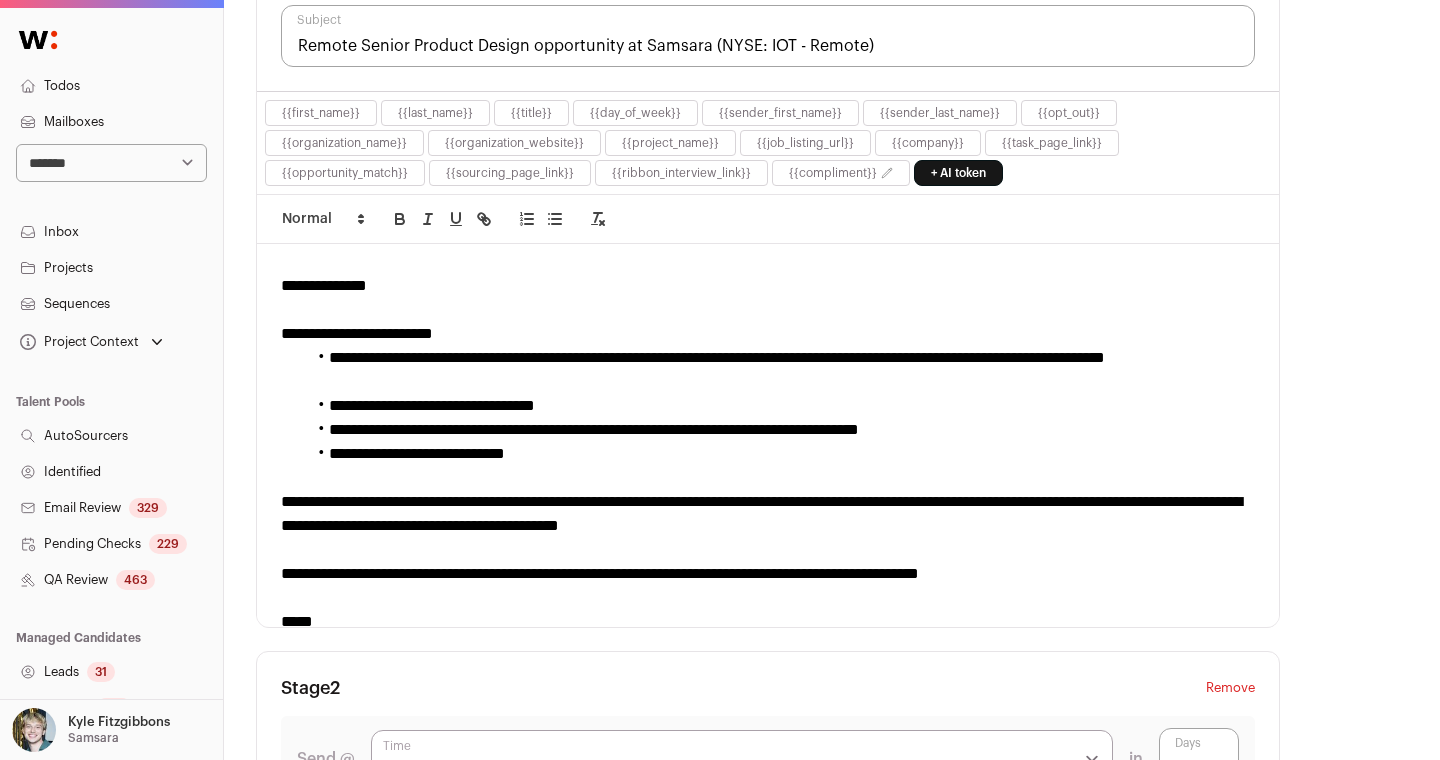 type on "Remote Senior Product Design opportunity at Samsara (NYSE: IOT - Remote)" 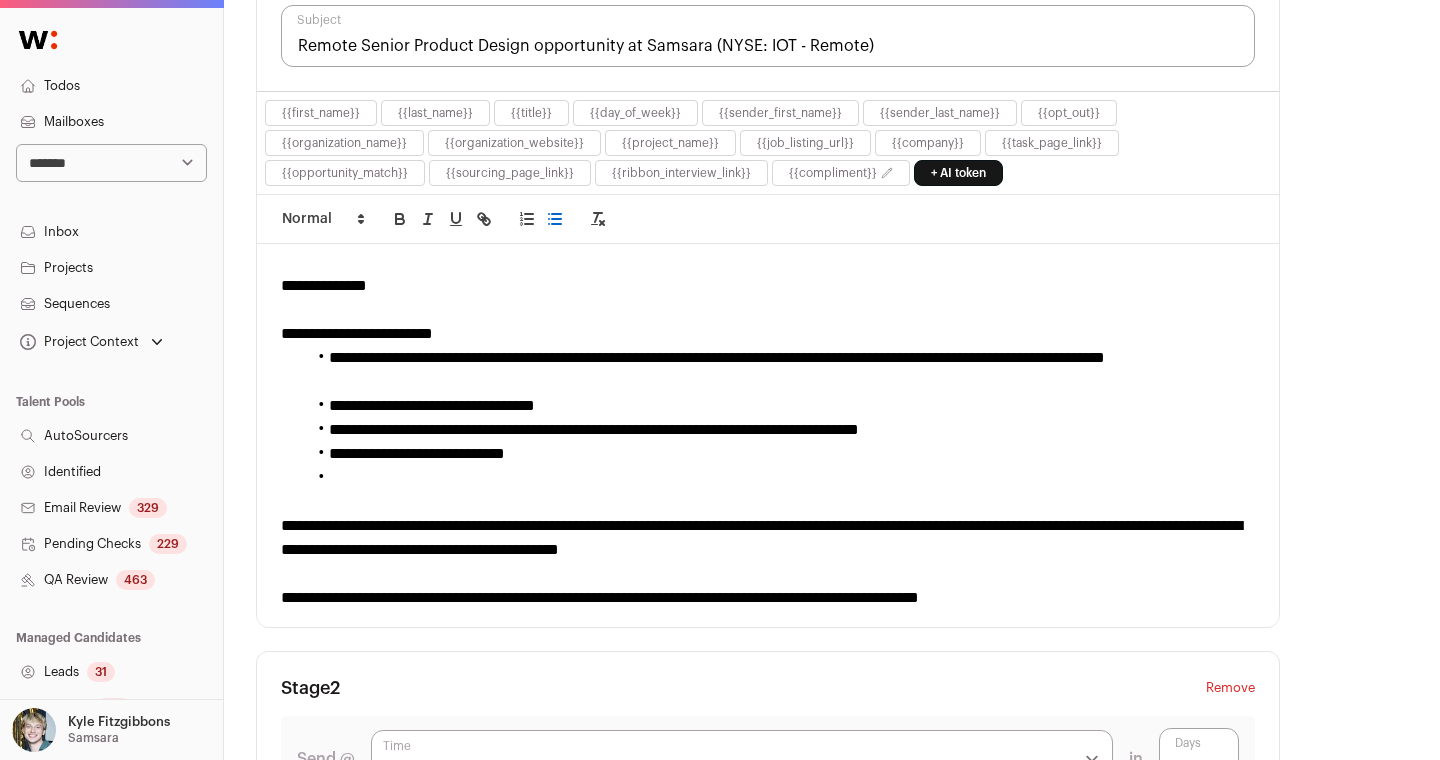 type 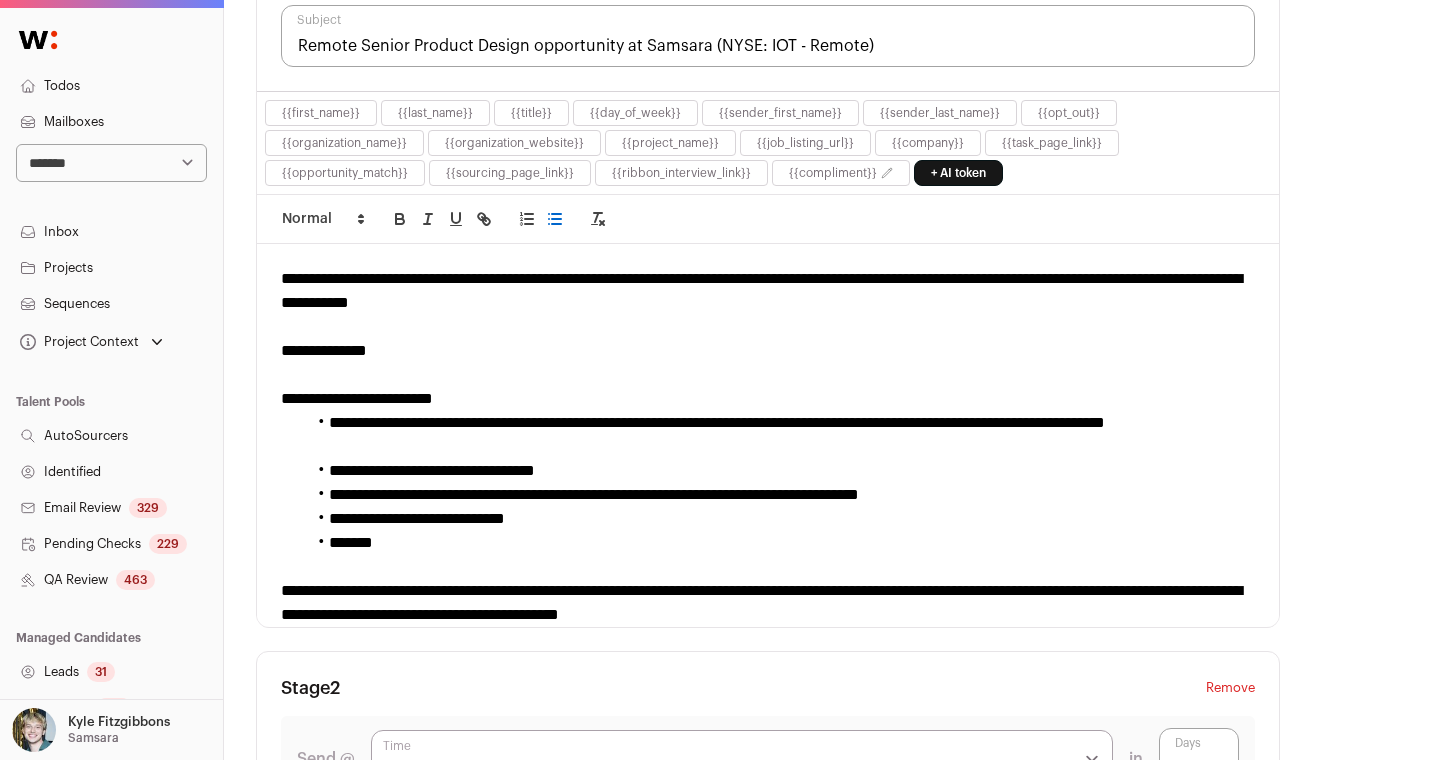 scroll, scrollTop: 28, scrollLeft: 0, axis: vertical 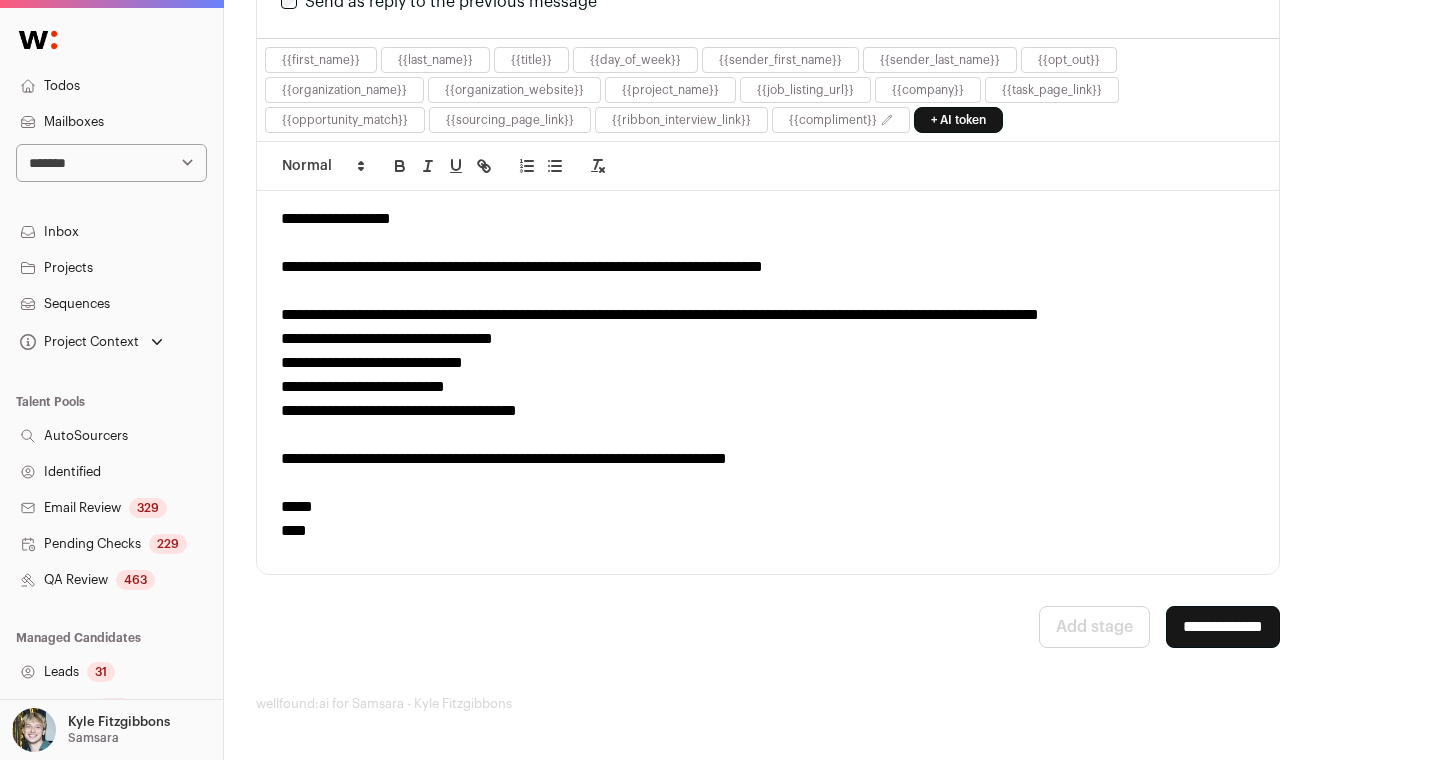 click on "**********" at bounding box center (1223, 627) 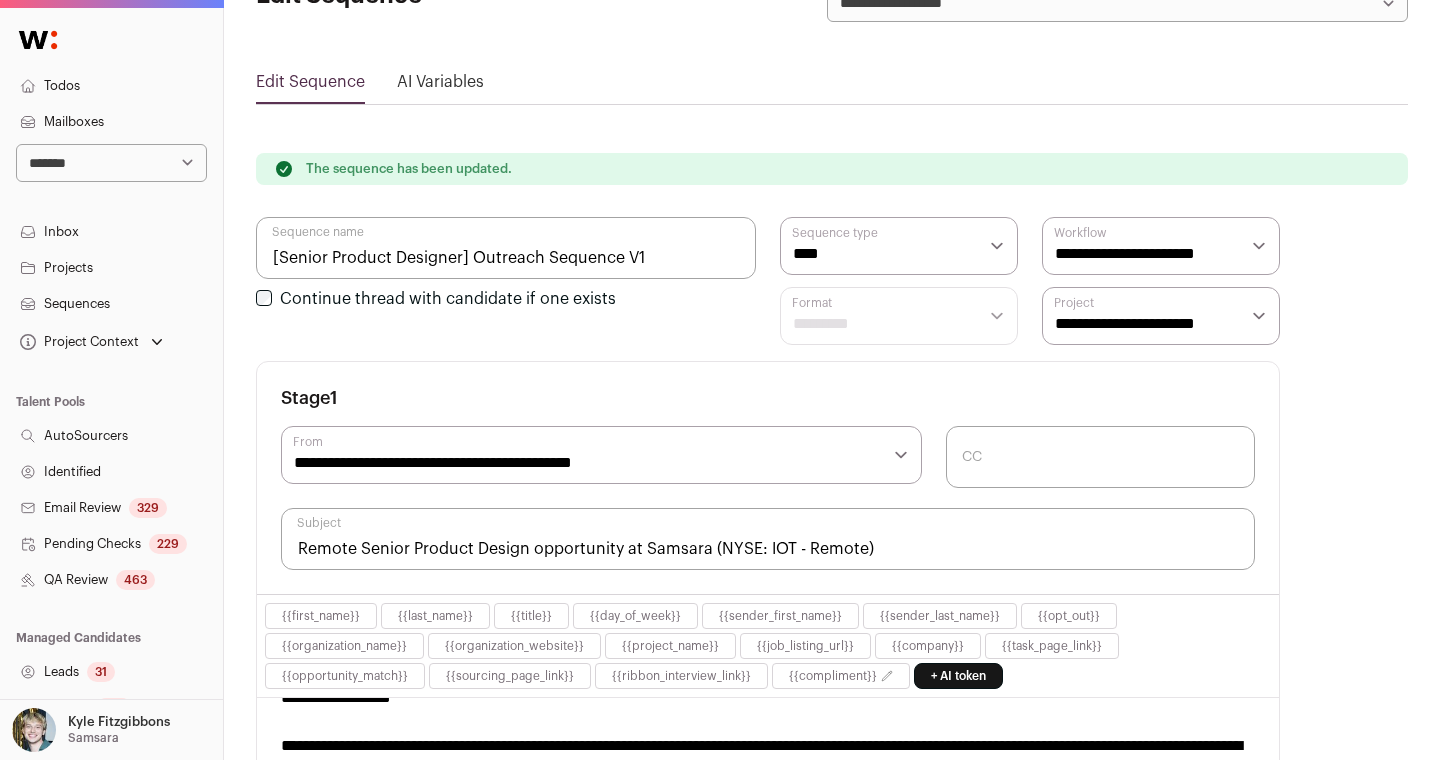 scroll, scrollTop: 95, scrollLeft: 0, axis: vertical 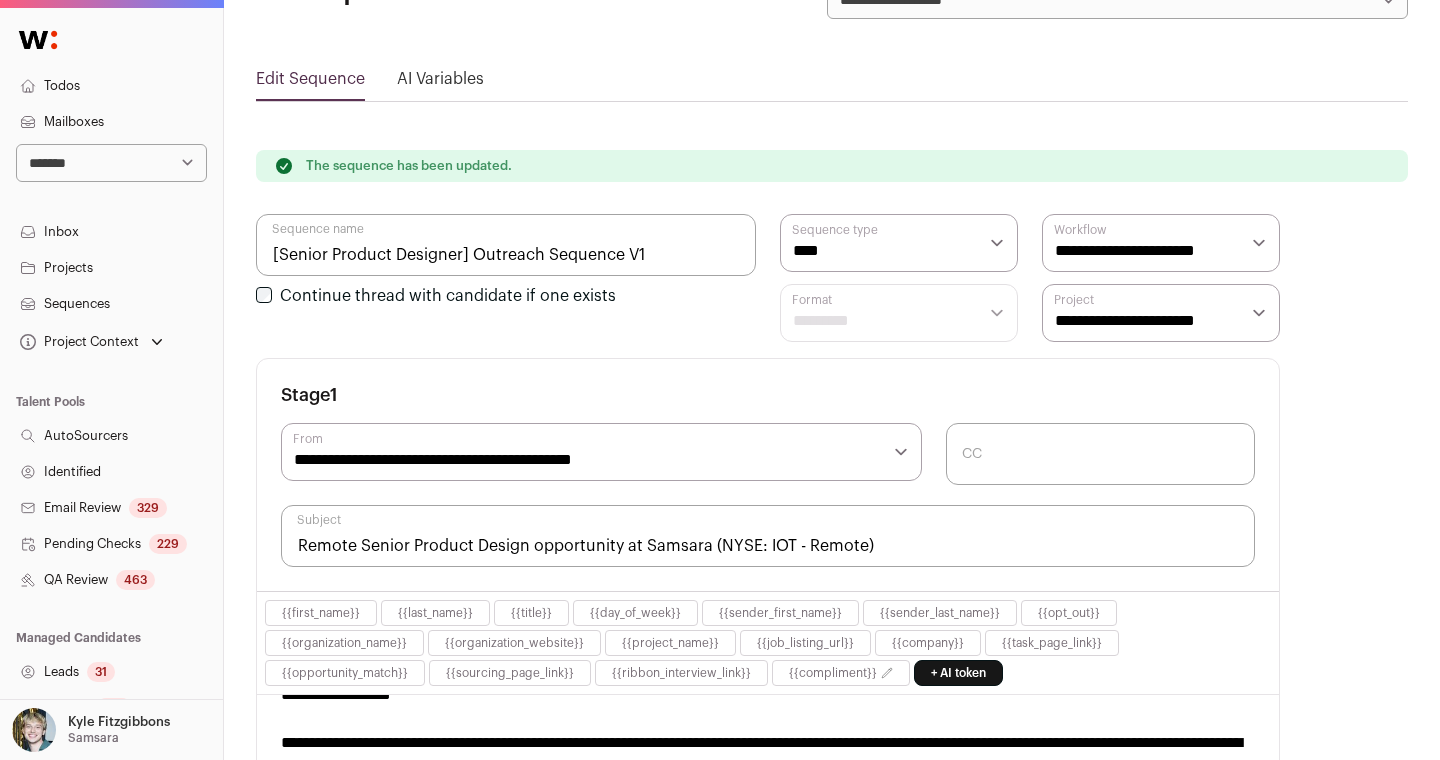 click on "Remote Senior Product Design opportunity at Samsara (NYSE: IOT - Remote)" at bounding box center (768, 536) 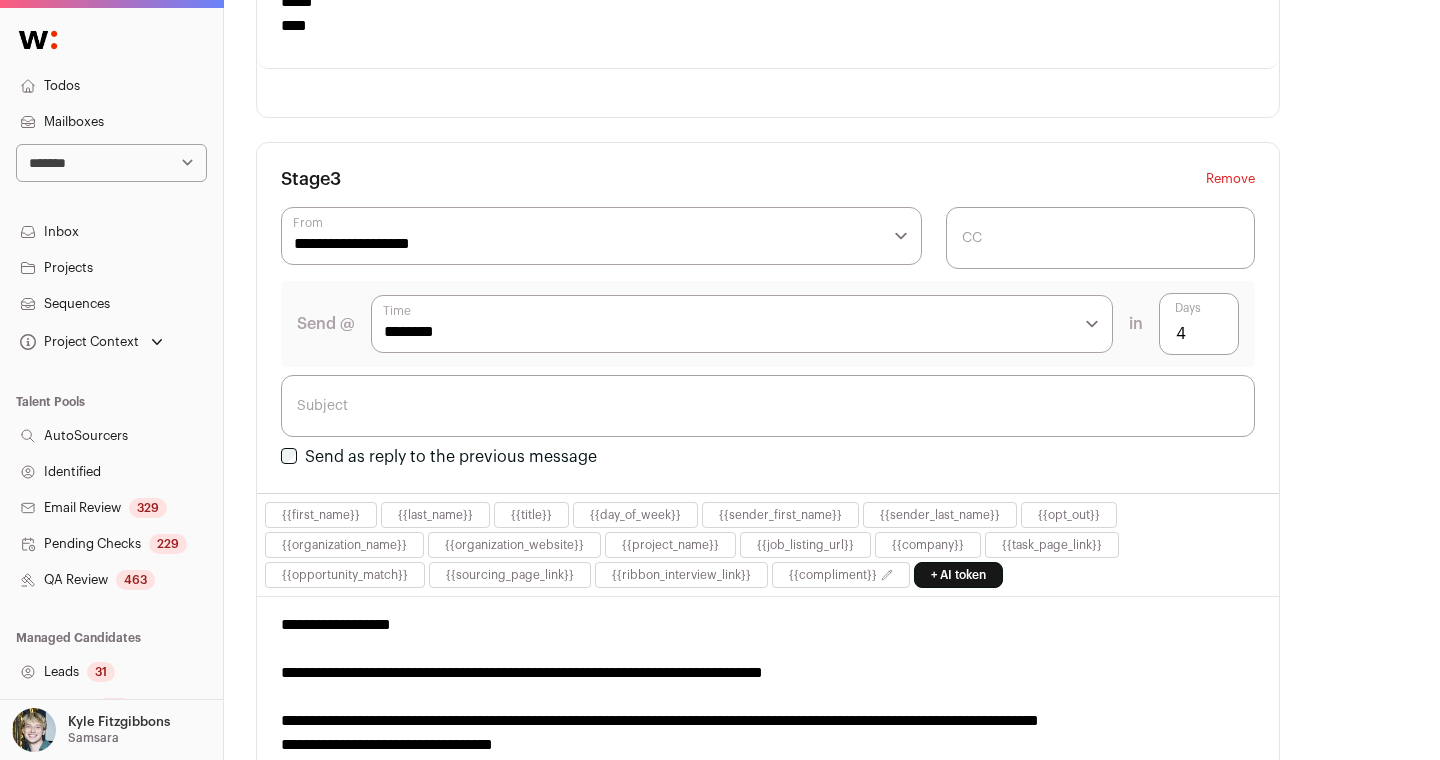 scroll, scrollTop: 2470, scrollLeft: 0, axis: vertical 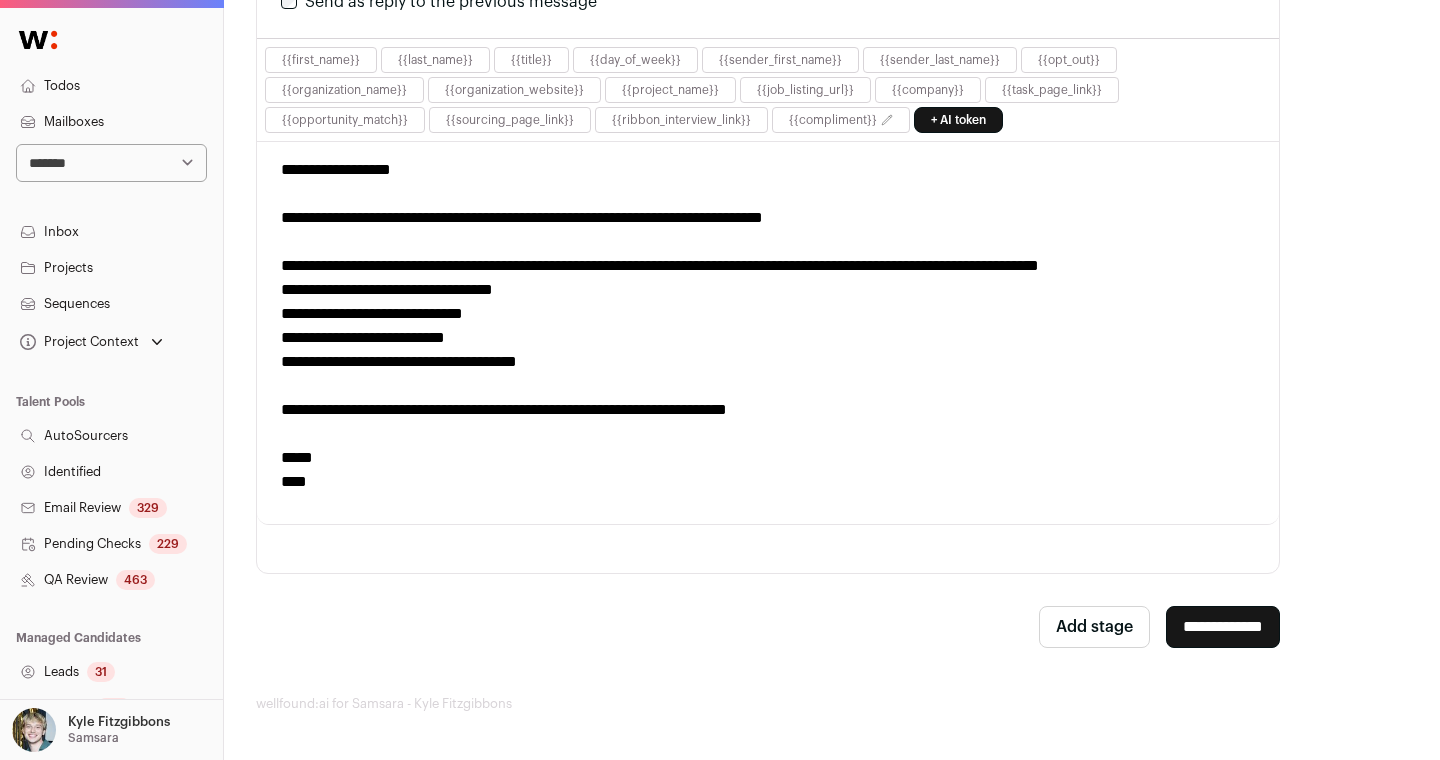 type on "Remote Senior Product Design opportunity at Samsara (NYSE: IOT)" 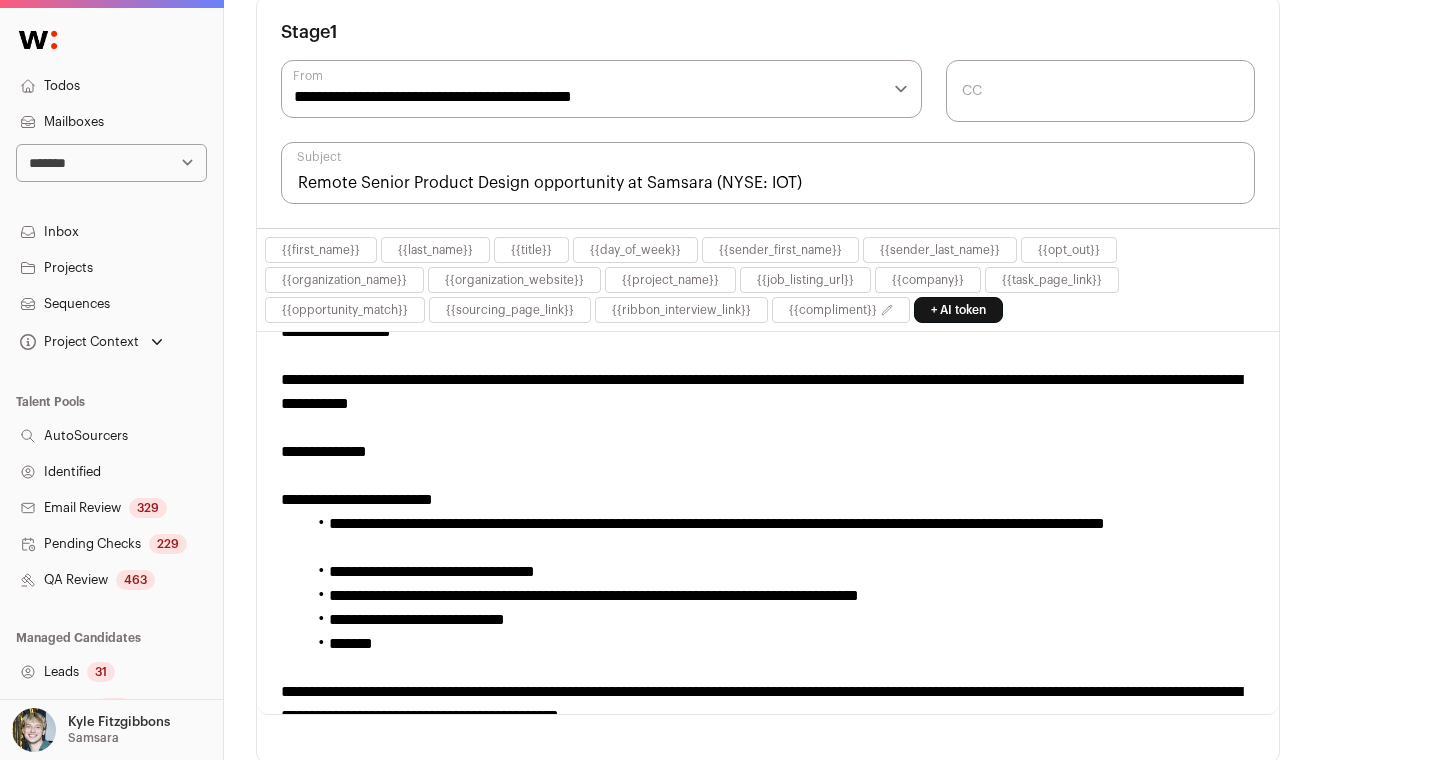 scroll, scrollTop: 0, scrollLeft: 0, axis: both 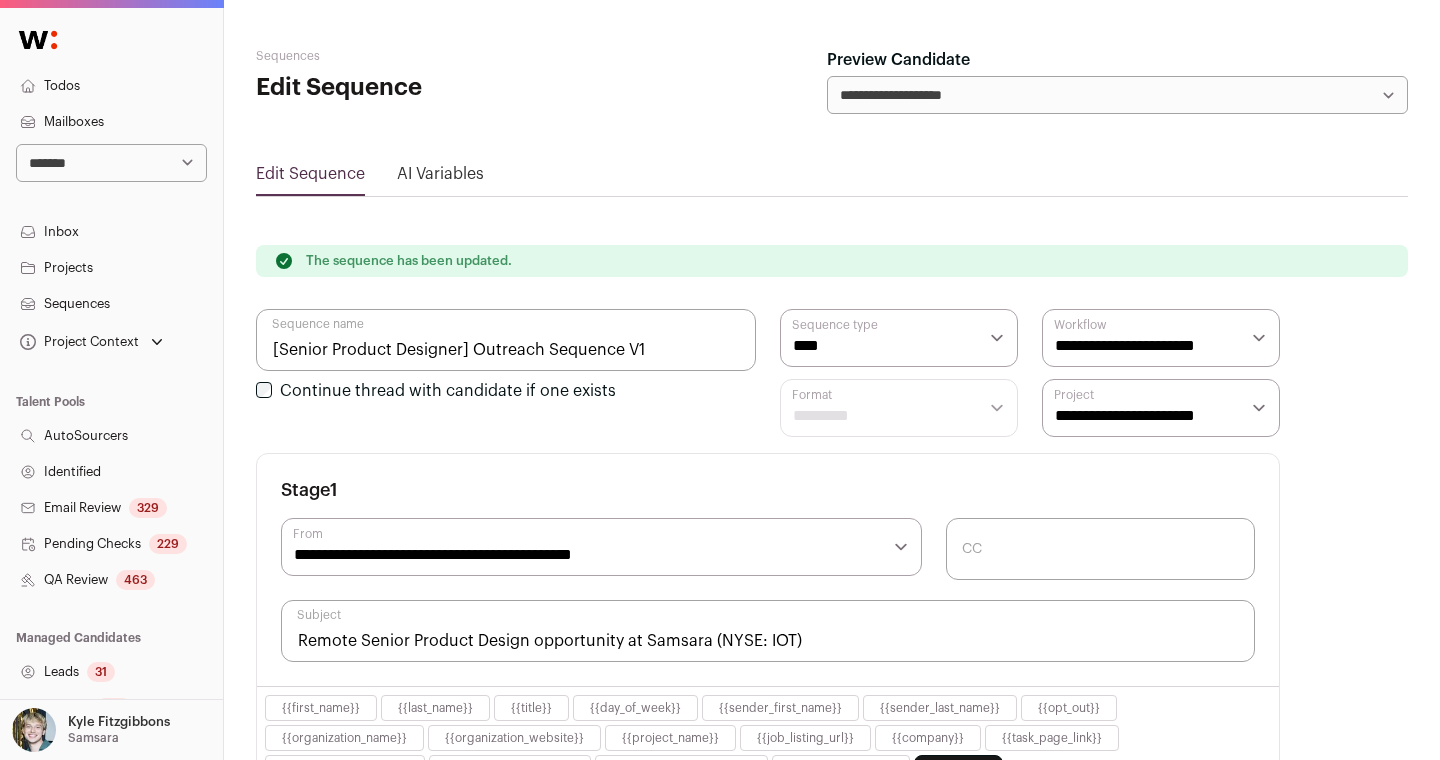 click on "**********" at bounding box center (1117, 95) 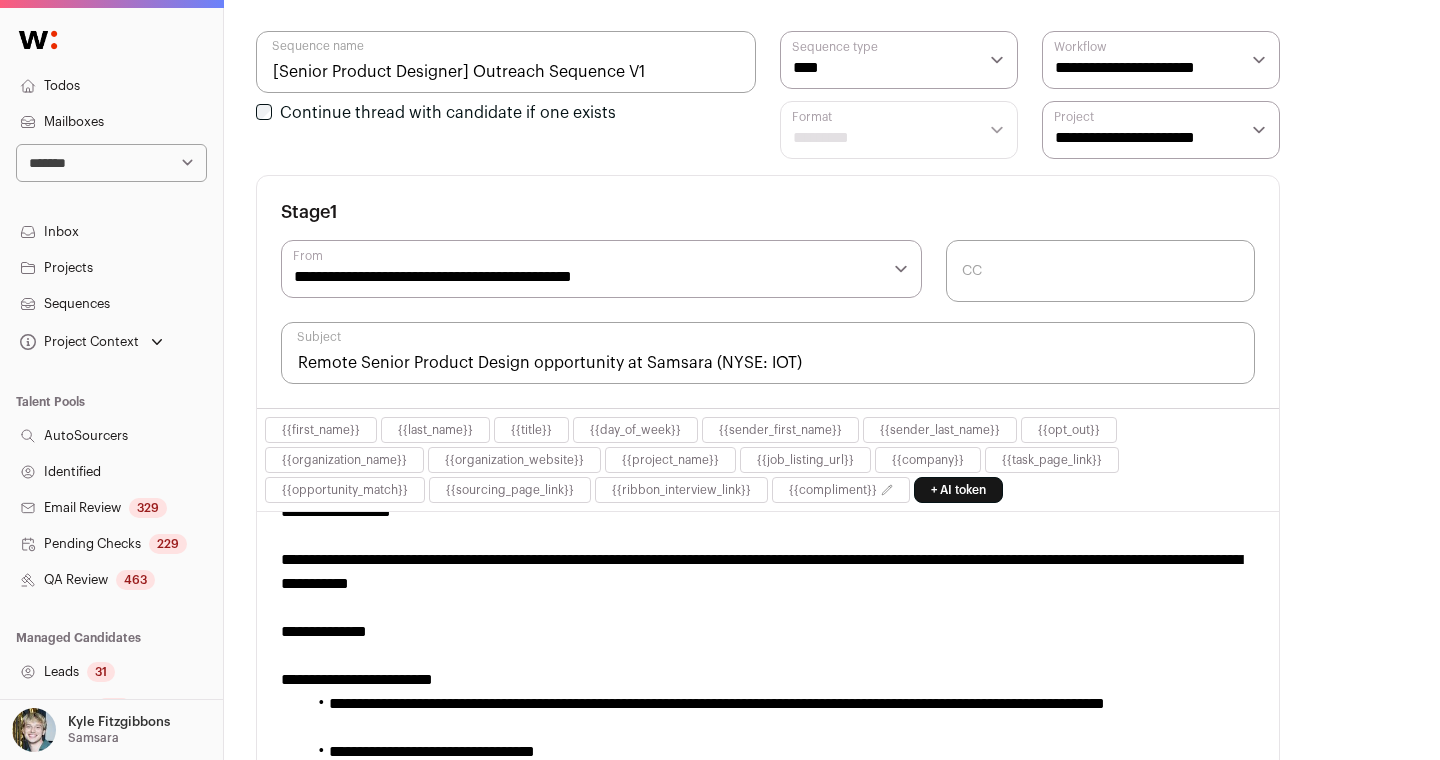 scroll, scrollTop: 562, scrollLeft: 0, axis: vertical 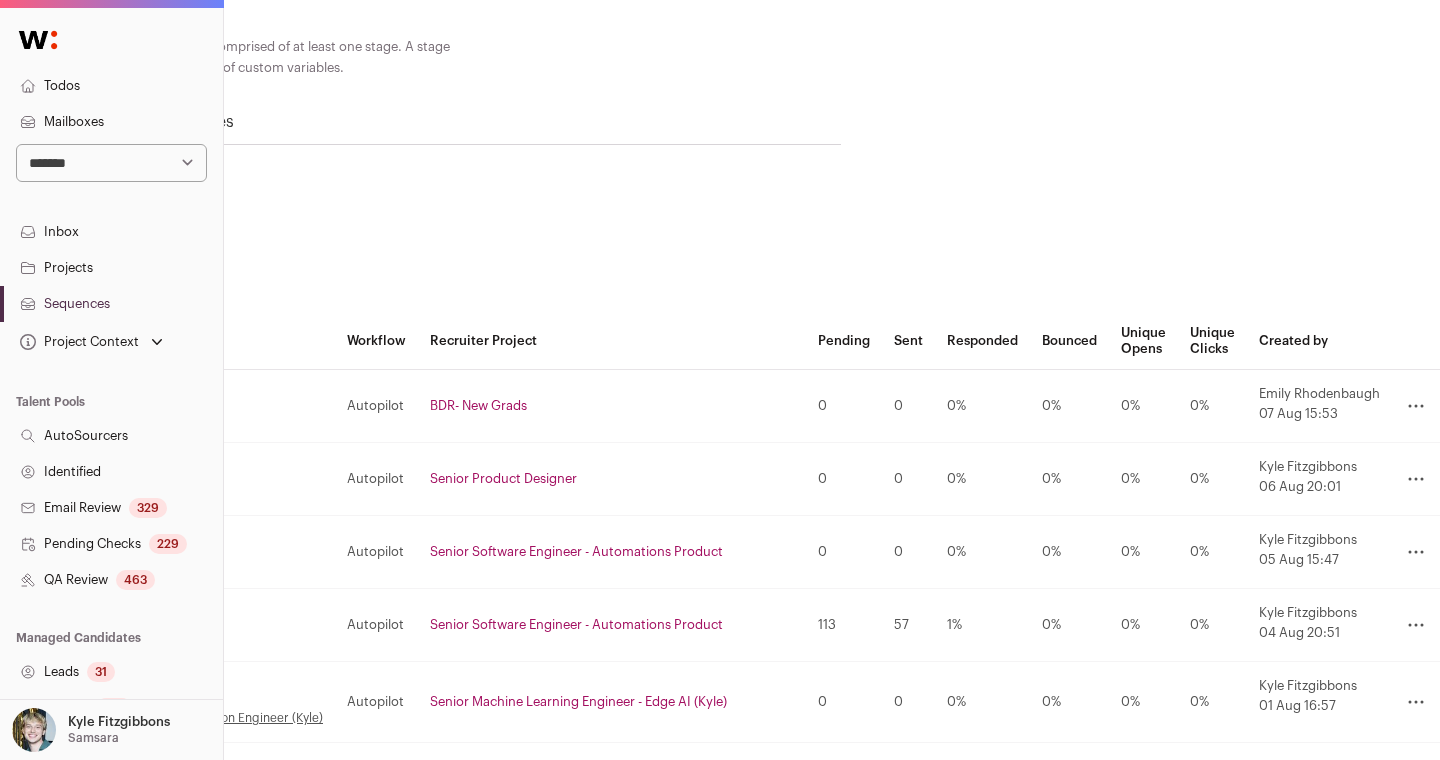 click 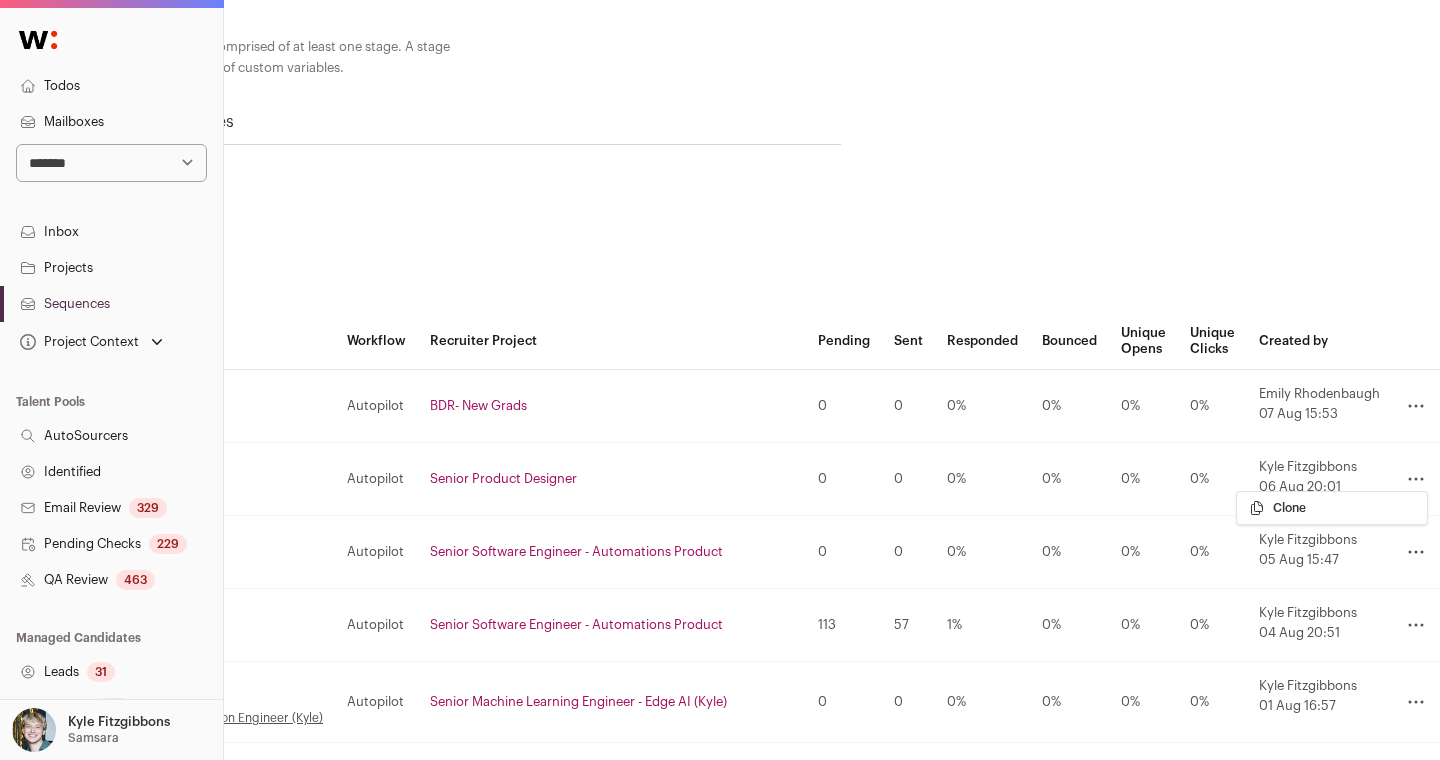 click on "Clone" at bounding box center [1332, 508] 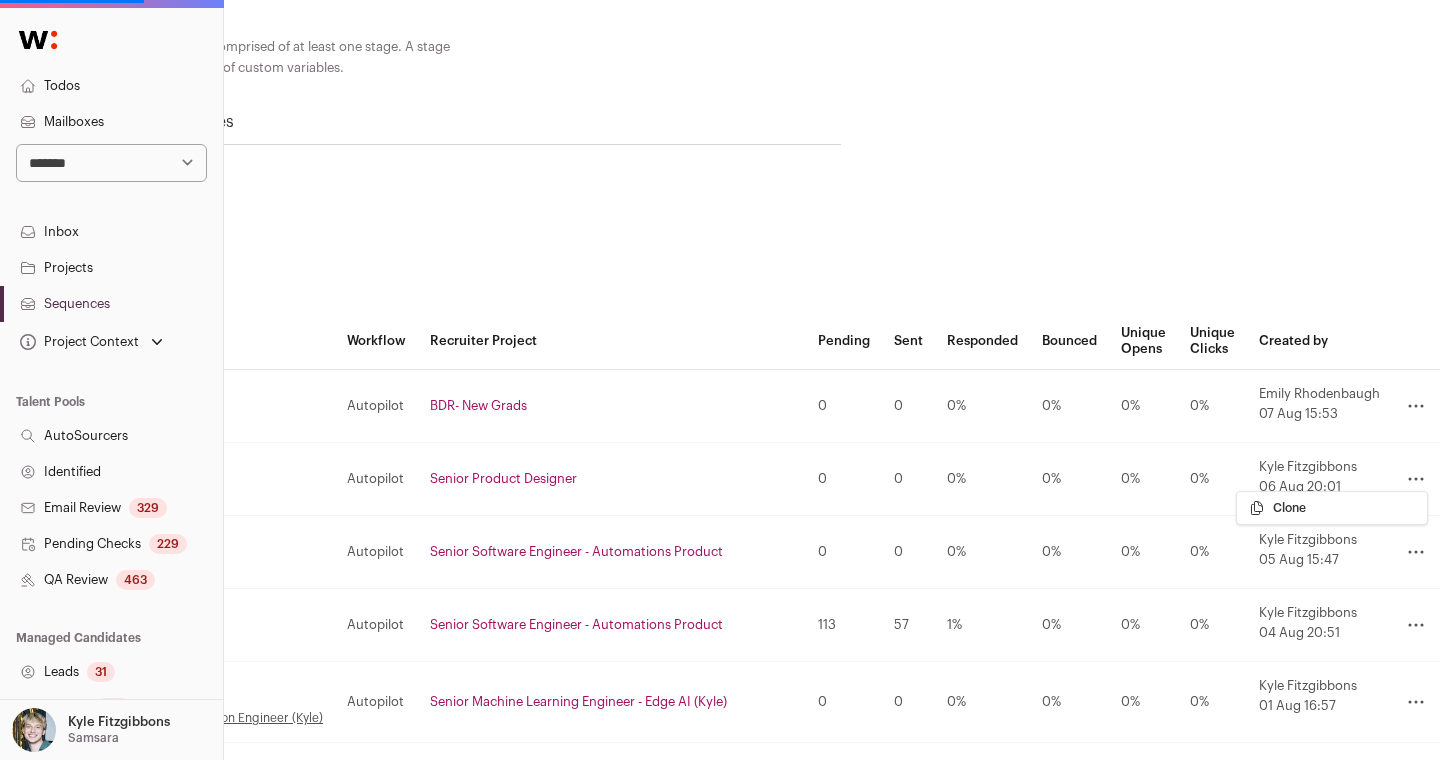 scroll, scrollTop: 0, scrollLeft: 0, axis: both 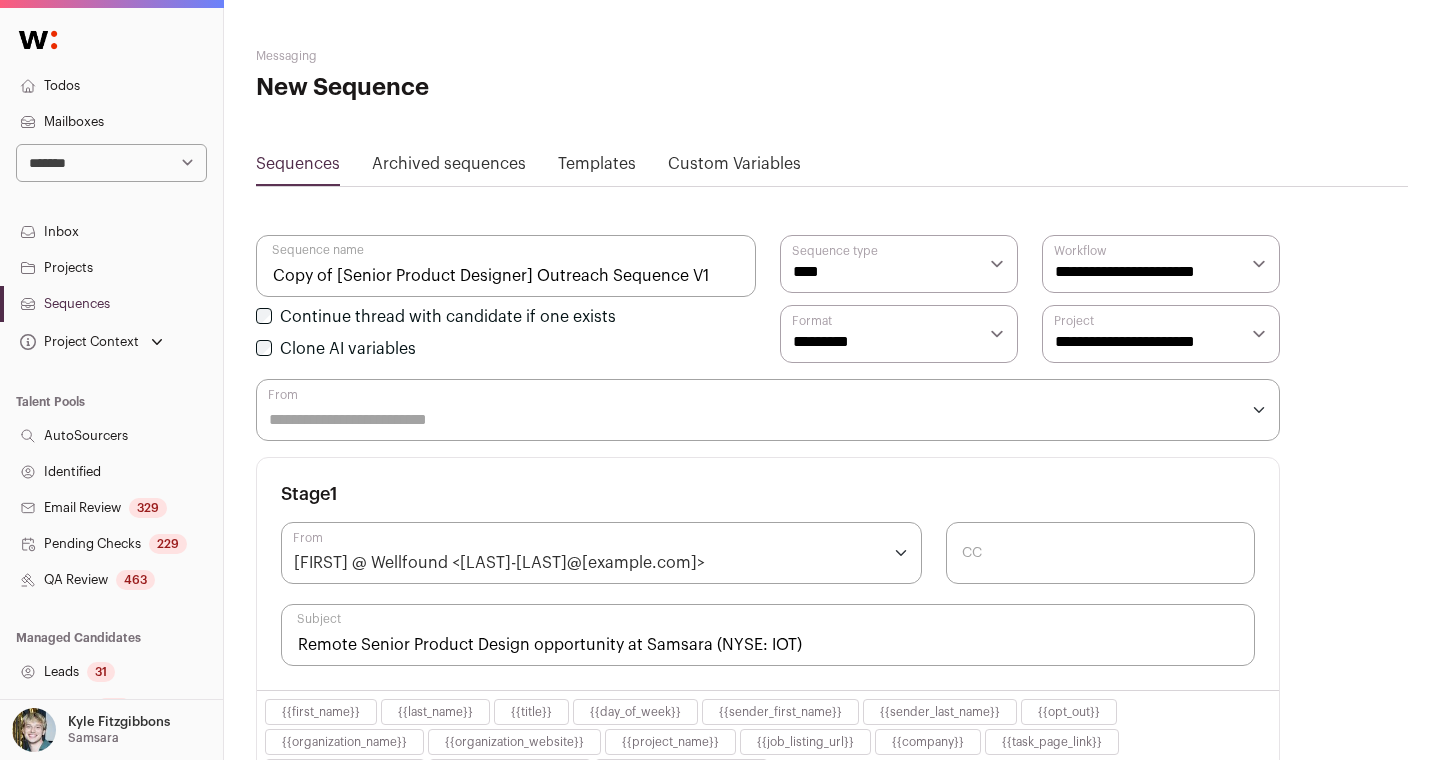 click on "Copy of [Senior Product Designer] Outreach Sequence V1" at bounding box center [506, 266] 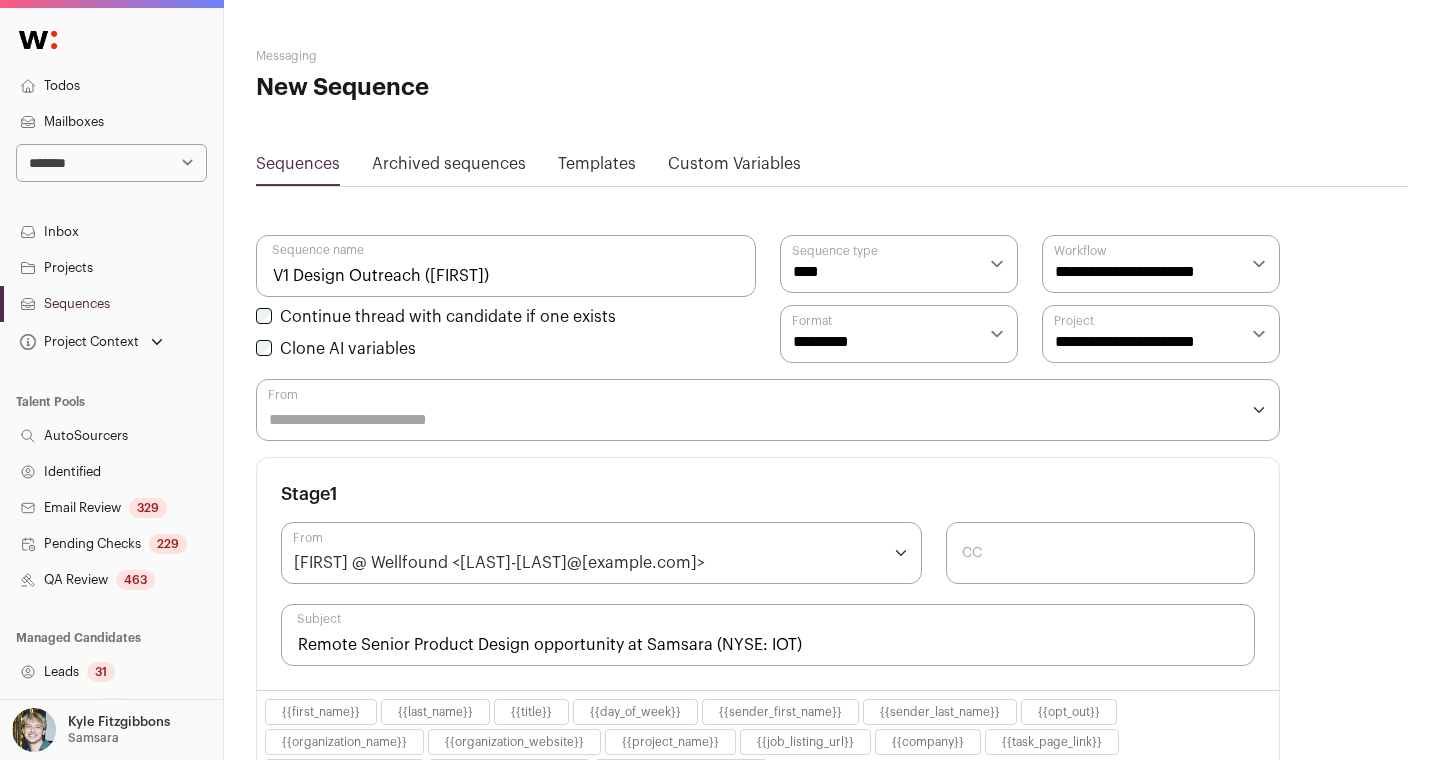 type on "V1 Design Outreach ([FIRST])" 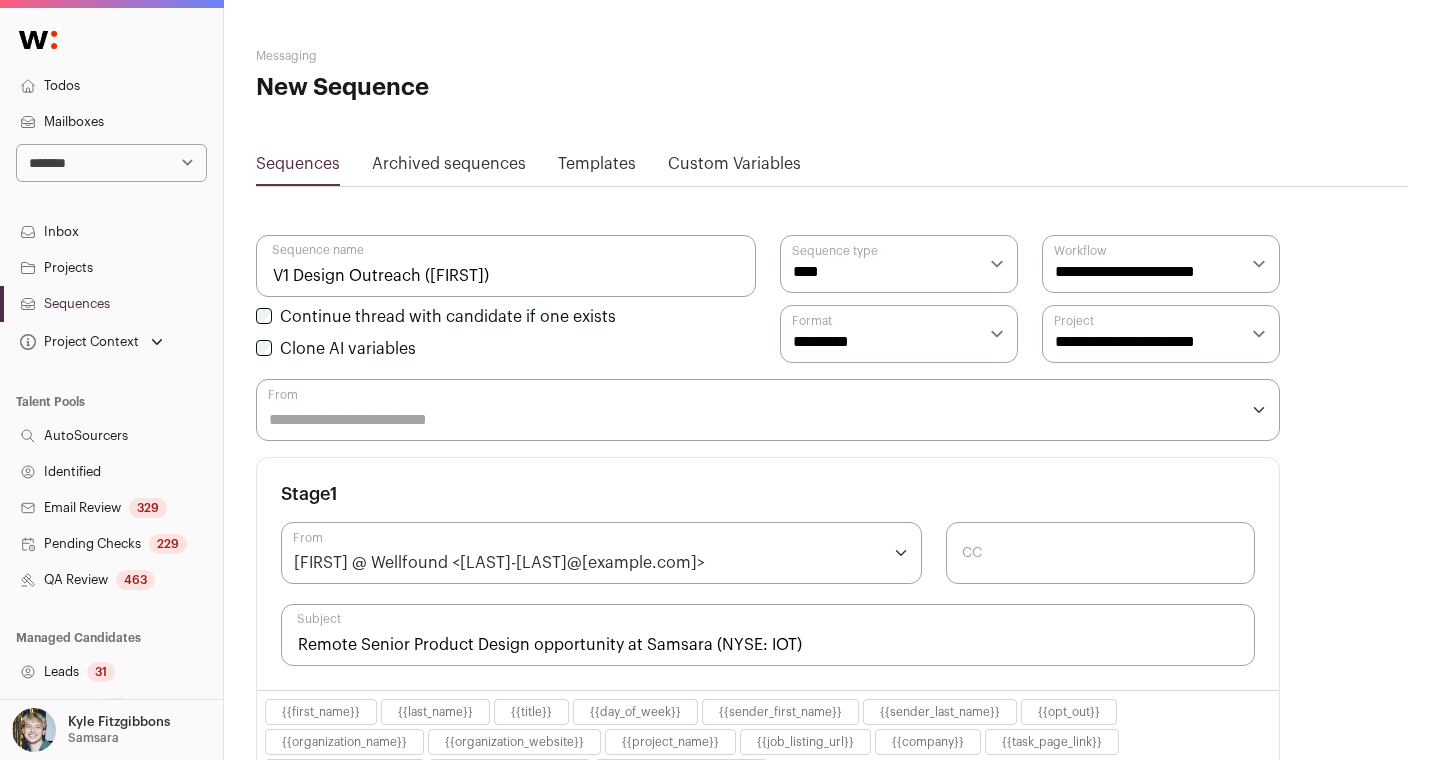 click on "**********" at bounding box center [899, 264] 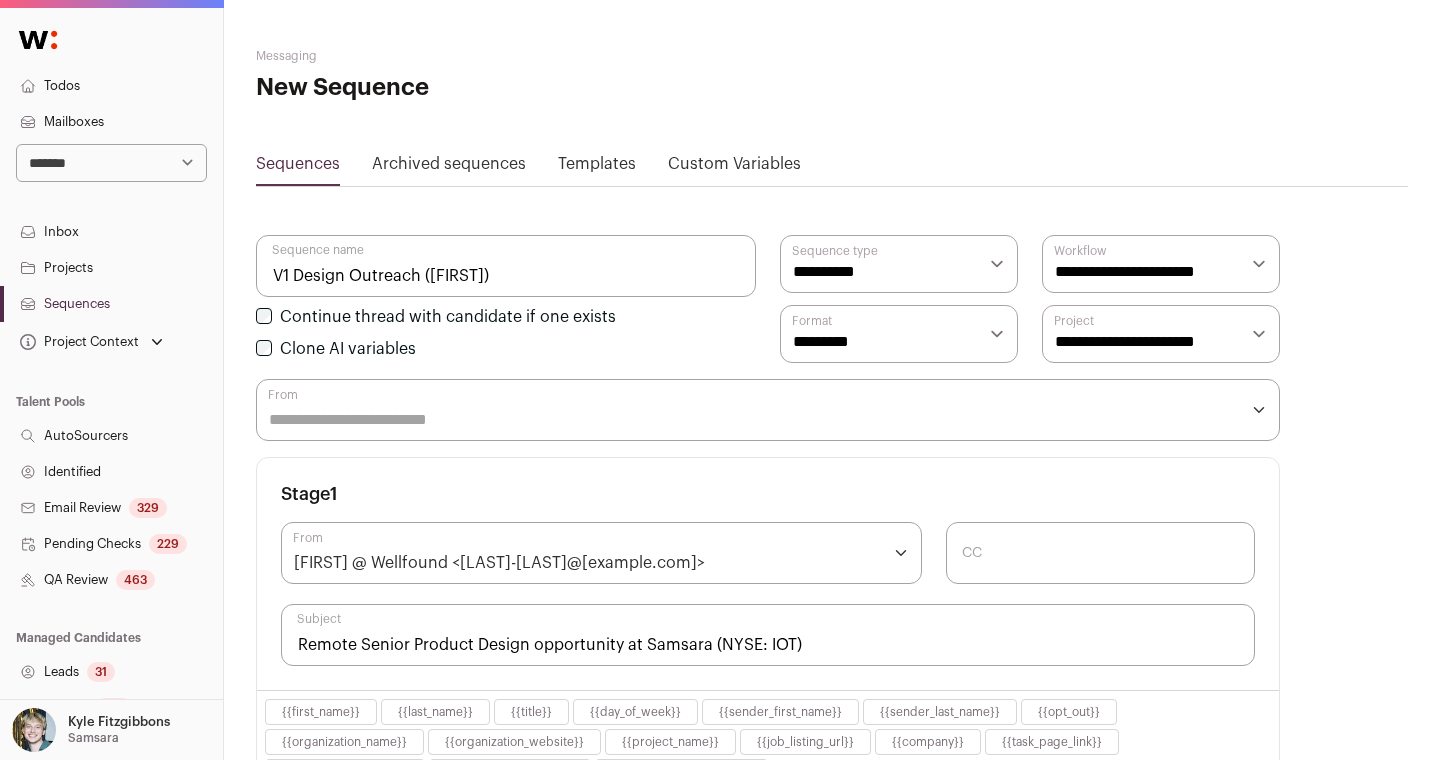 click on "**********" at bounding box center [1161, 264] 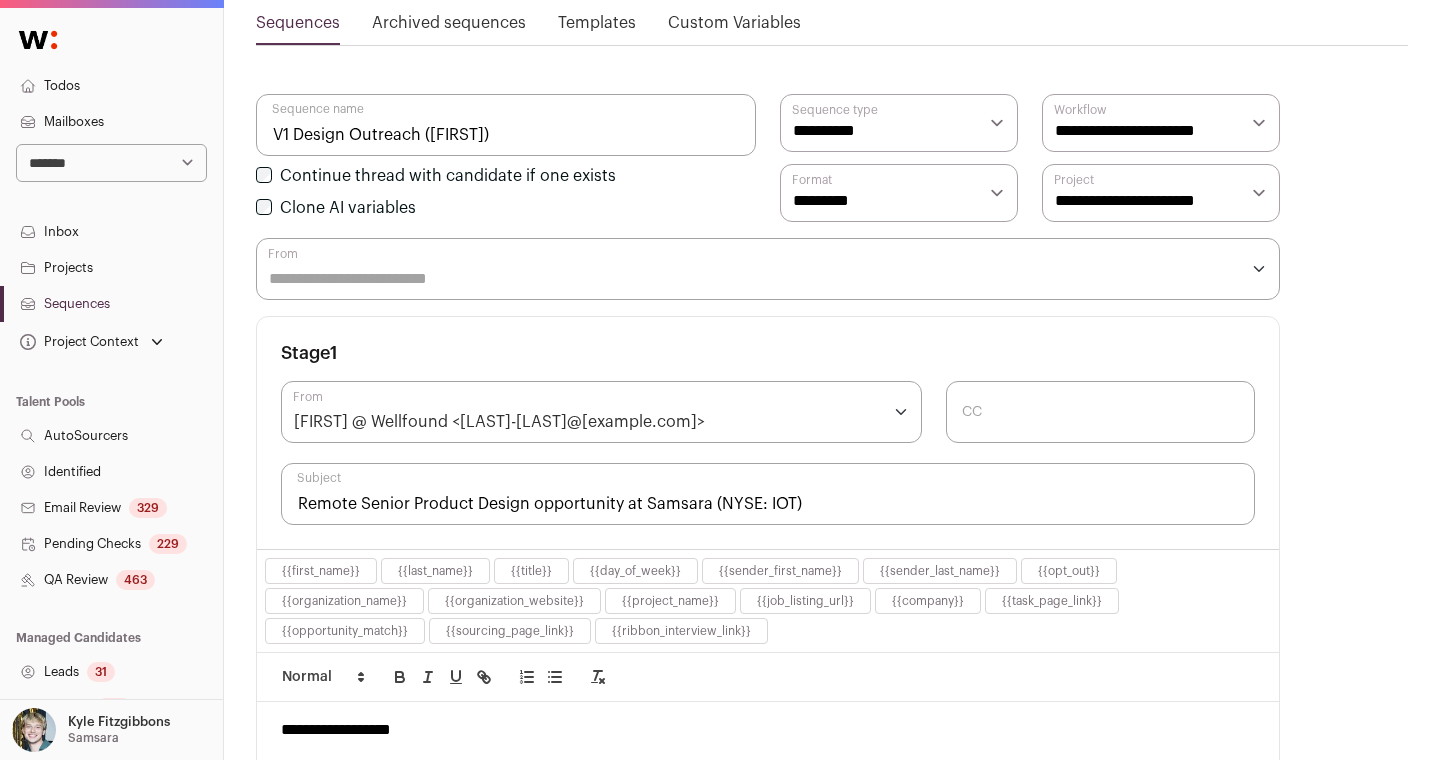 scroll, scrollTop: 142, scrollLeft: 0, axis: vertical 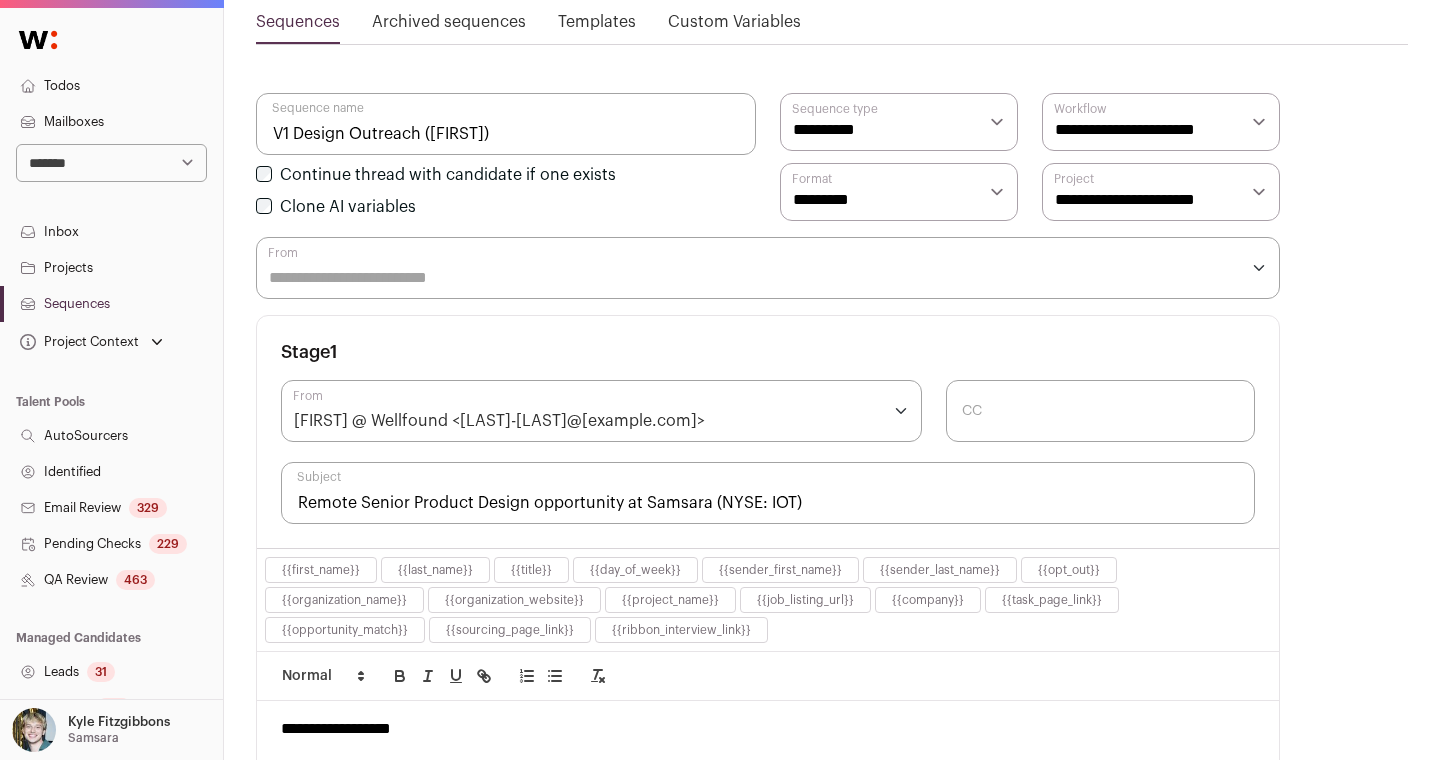 click on "Remote Senior Product Design opportunity at Samsara (NYSE: IOT)" at bounding box center (768, 493) 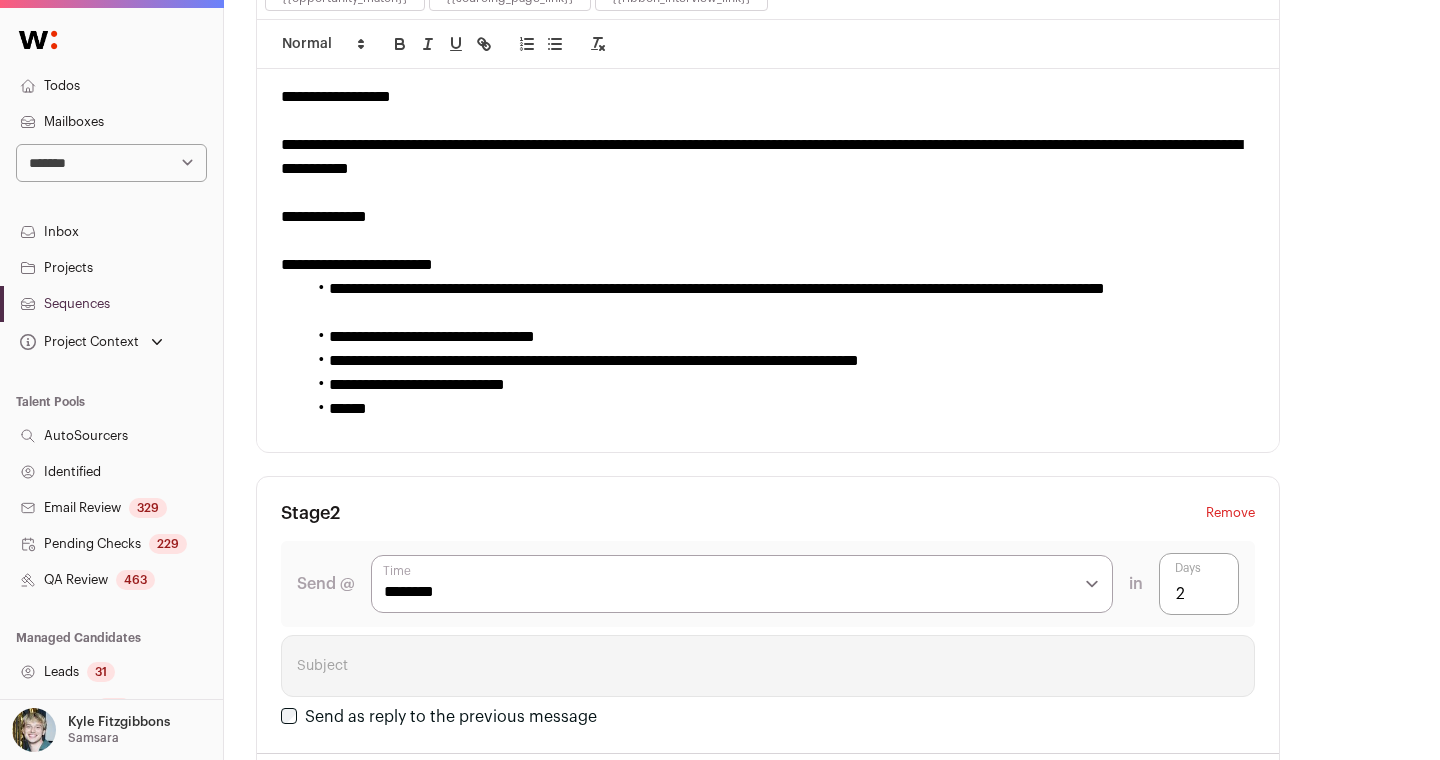 scroll, scrollTop: 1271, scrollLeft: 0, axis: vertical 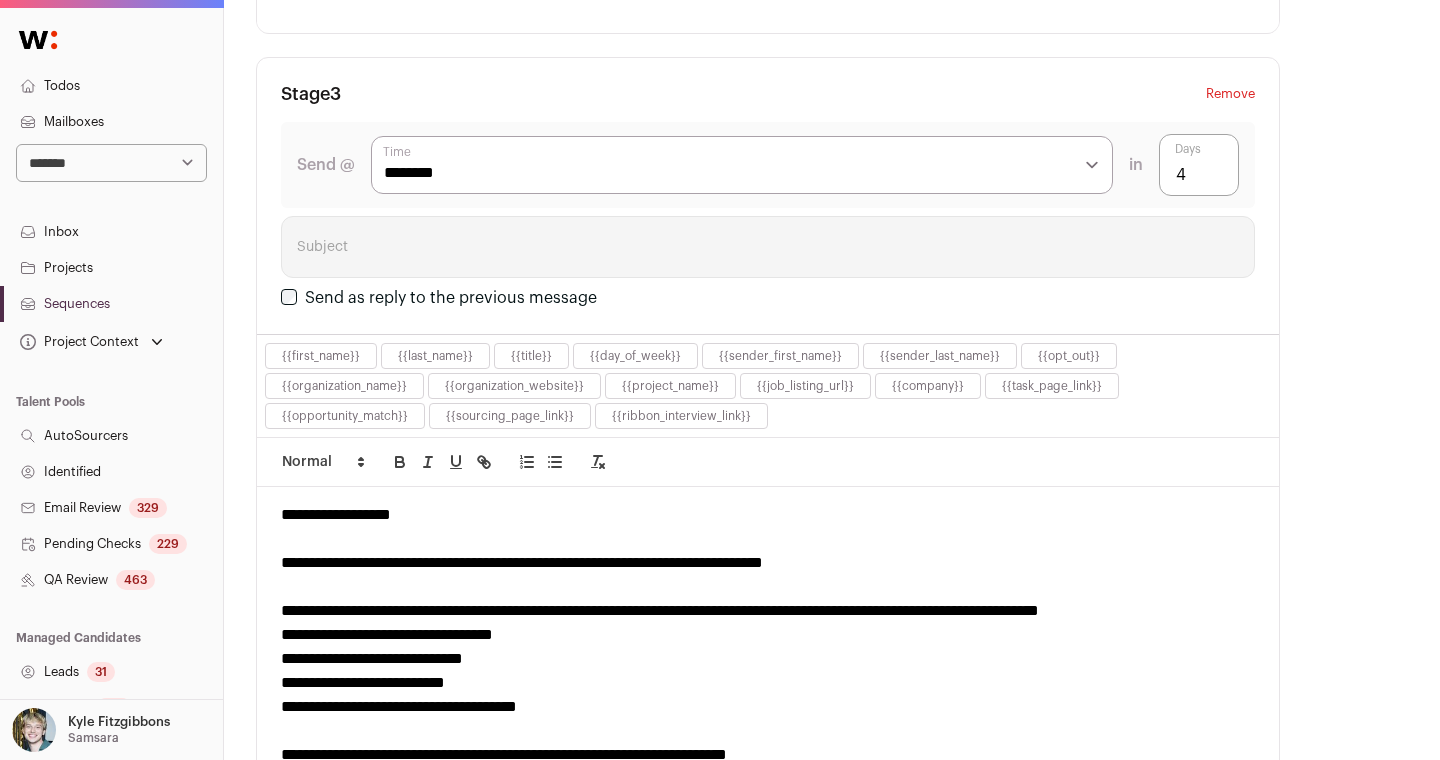 click on "Remove" at bounding box center [1230, -743] 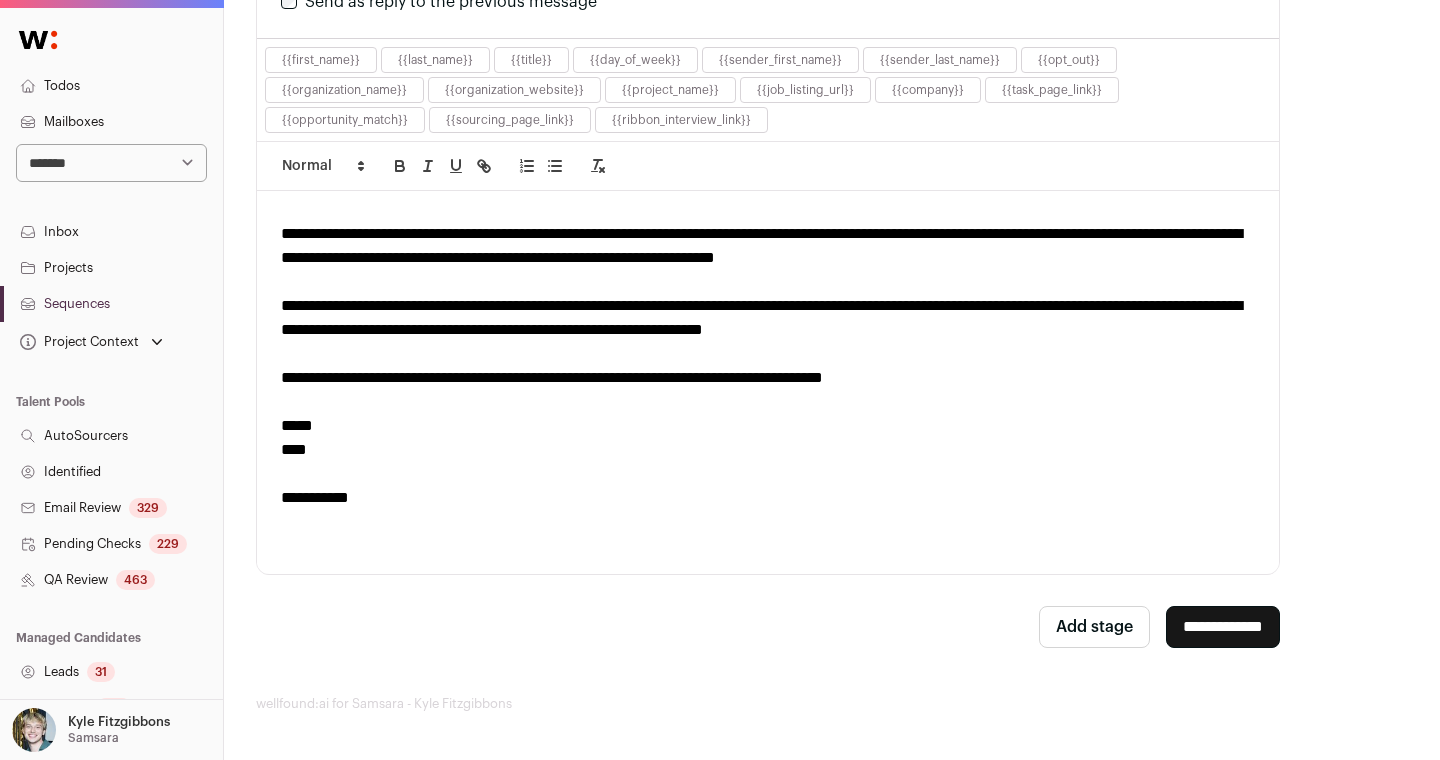 scroll, scrollTop: 1489, scrollLeft: 0, axis: vertical 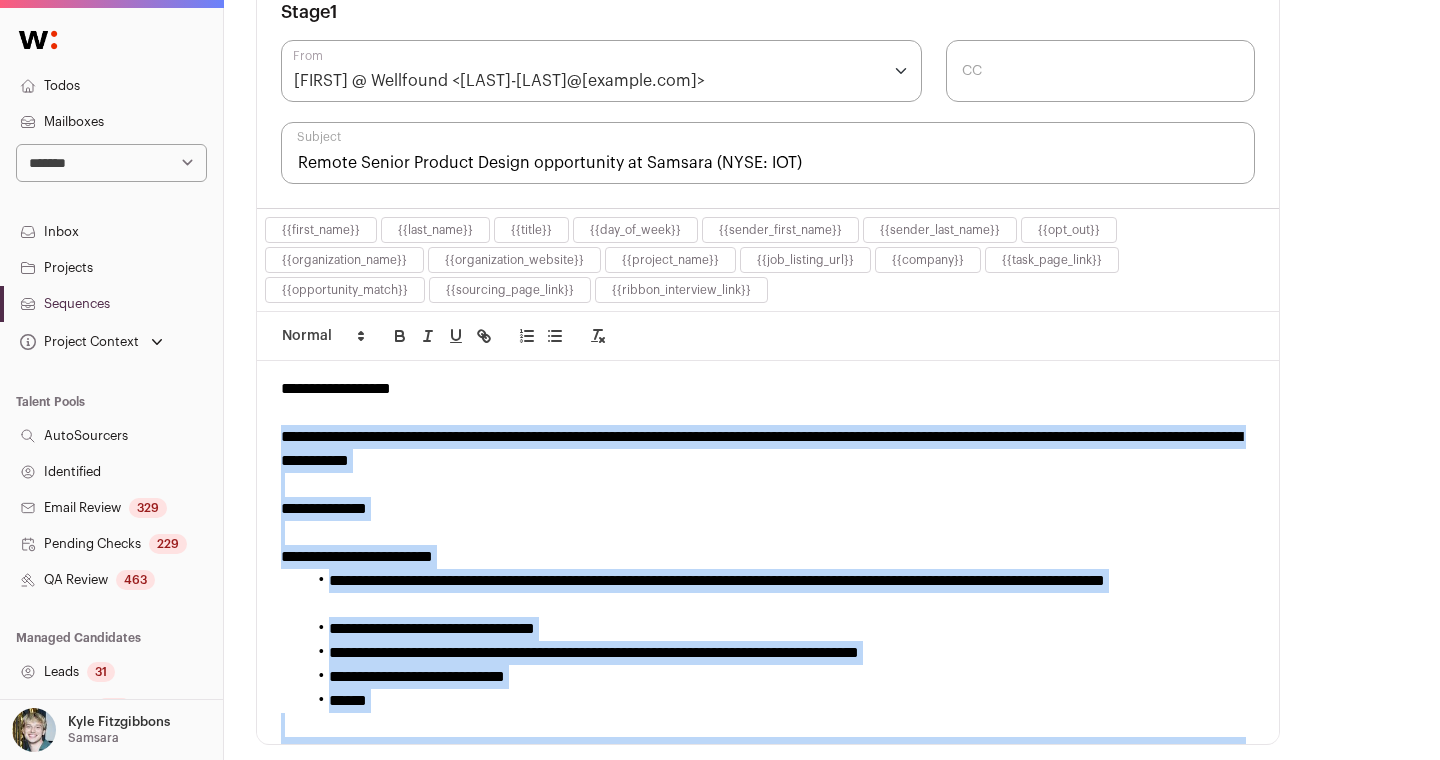 drag, startPoint x: 417, startPoint y: 597, endPoint x: 269, endPoint y: 437, distance: 217.95412 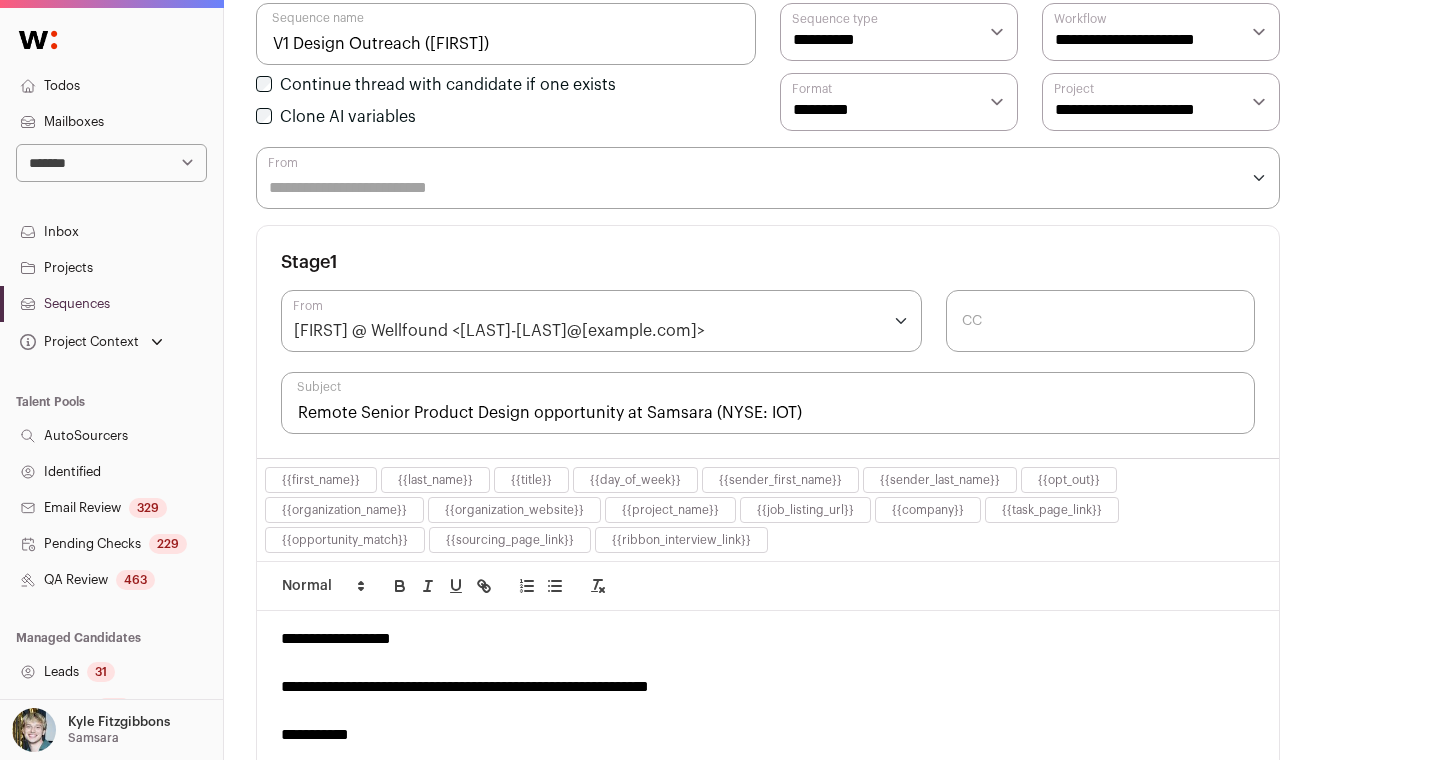 scroll, scrollTop: 199, scrollLeft: 0, axis: vertical 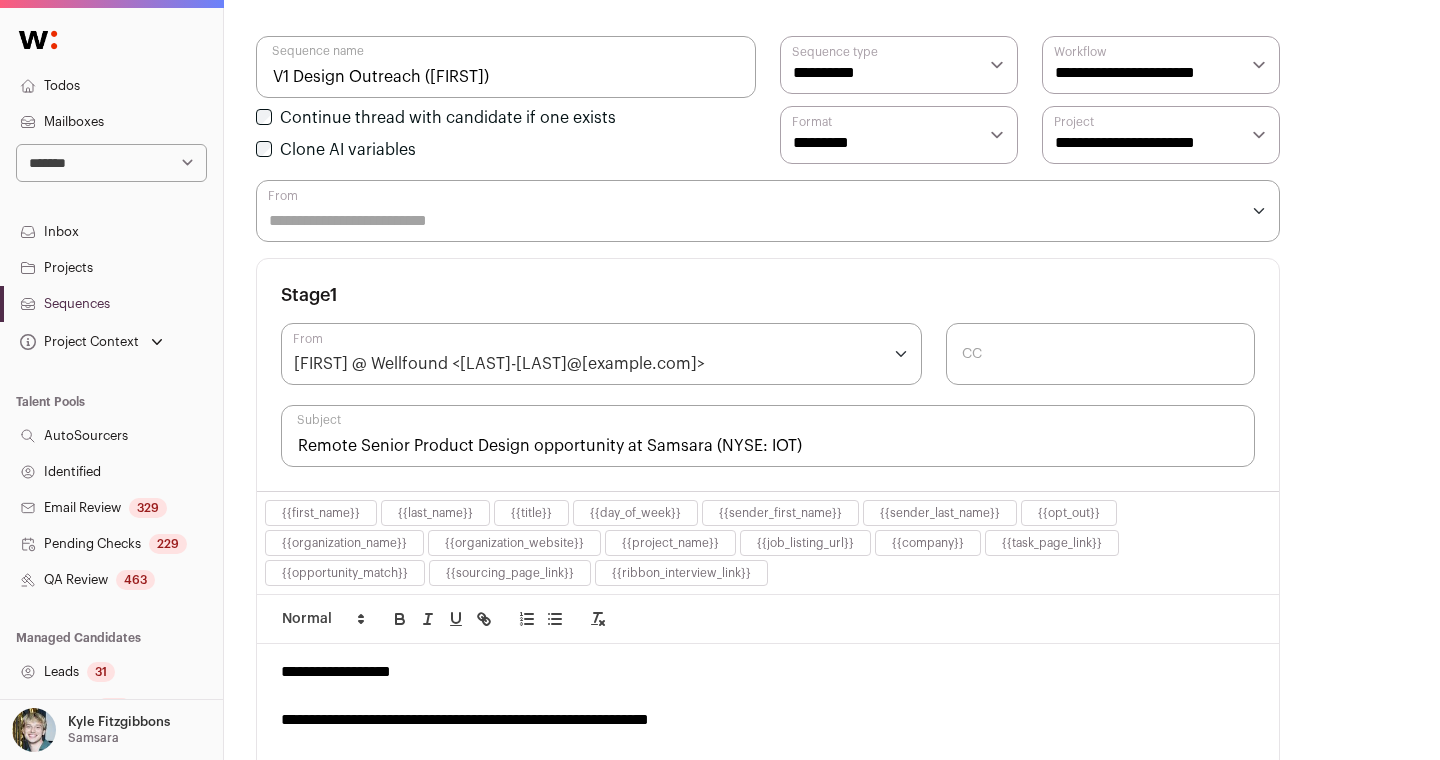 click on "Continue thread with candidate if one exists
Clone AI variables" at bounding box center [506, 135] 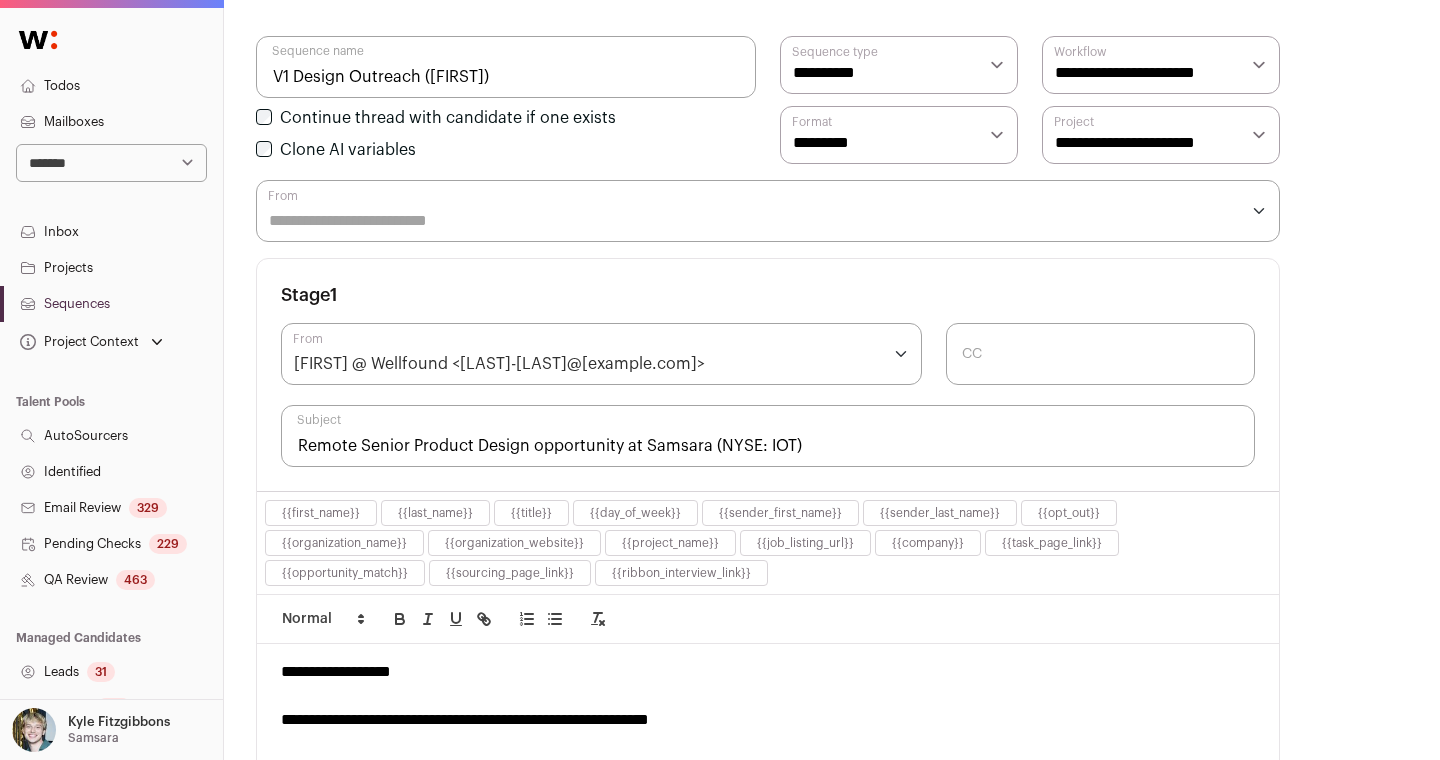 click on "Continue thread with candidate if one exists" at bounding box center (448, 118) 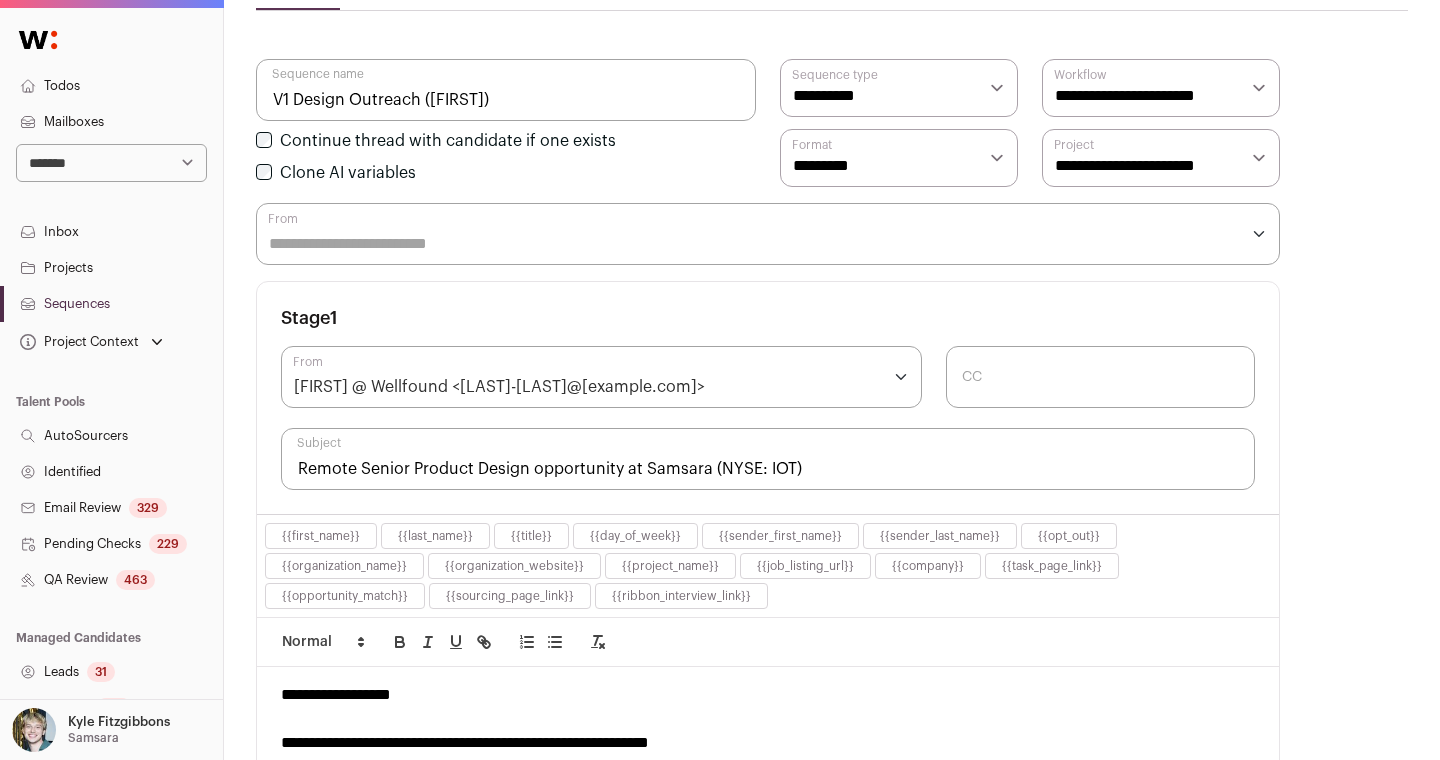 click on "V1 Design Outreach ([FIRST])" at bounding box center [506, 90] 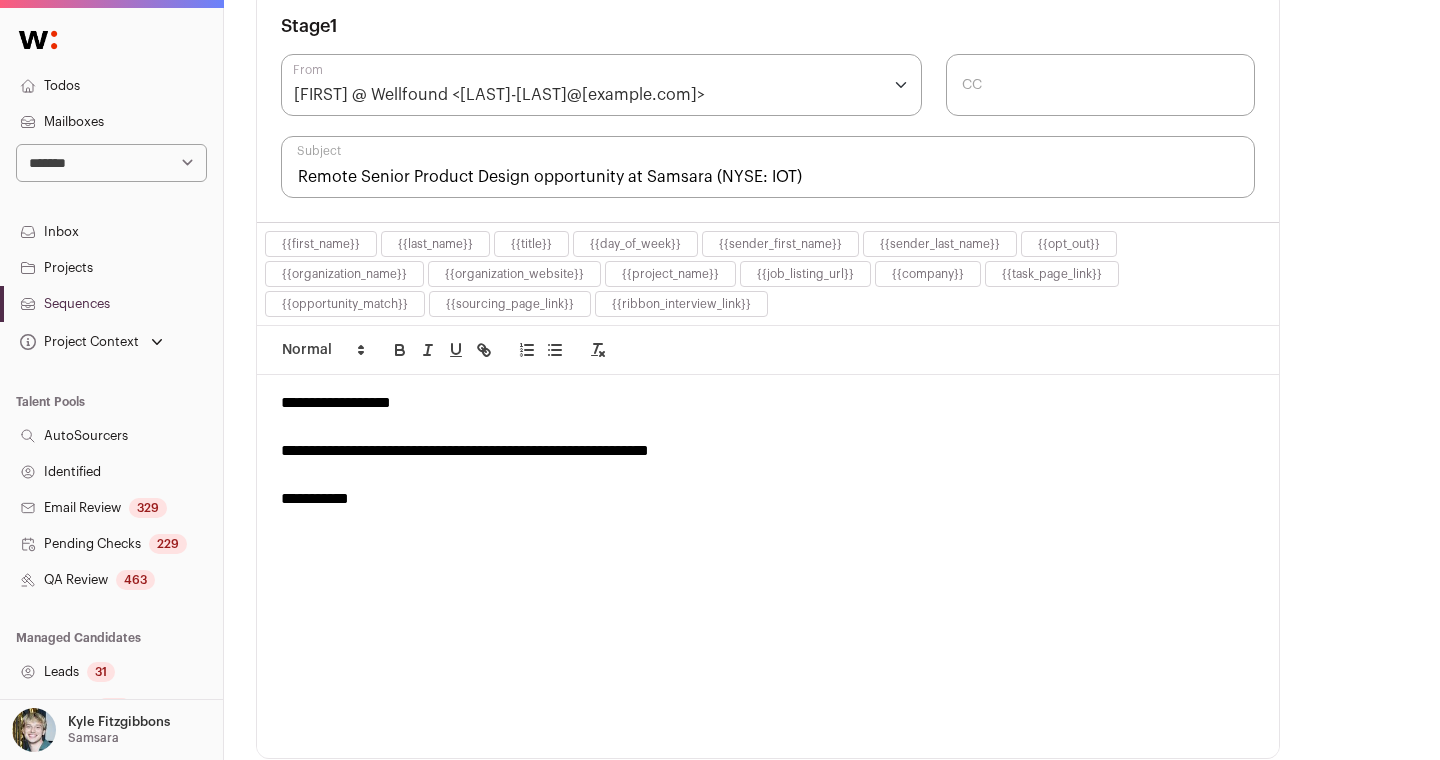 scroll, scrollTop: 510, scrollLeft: 0, axis: vertical 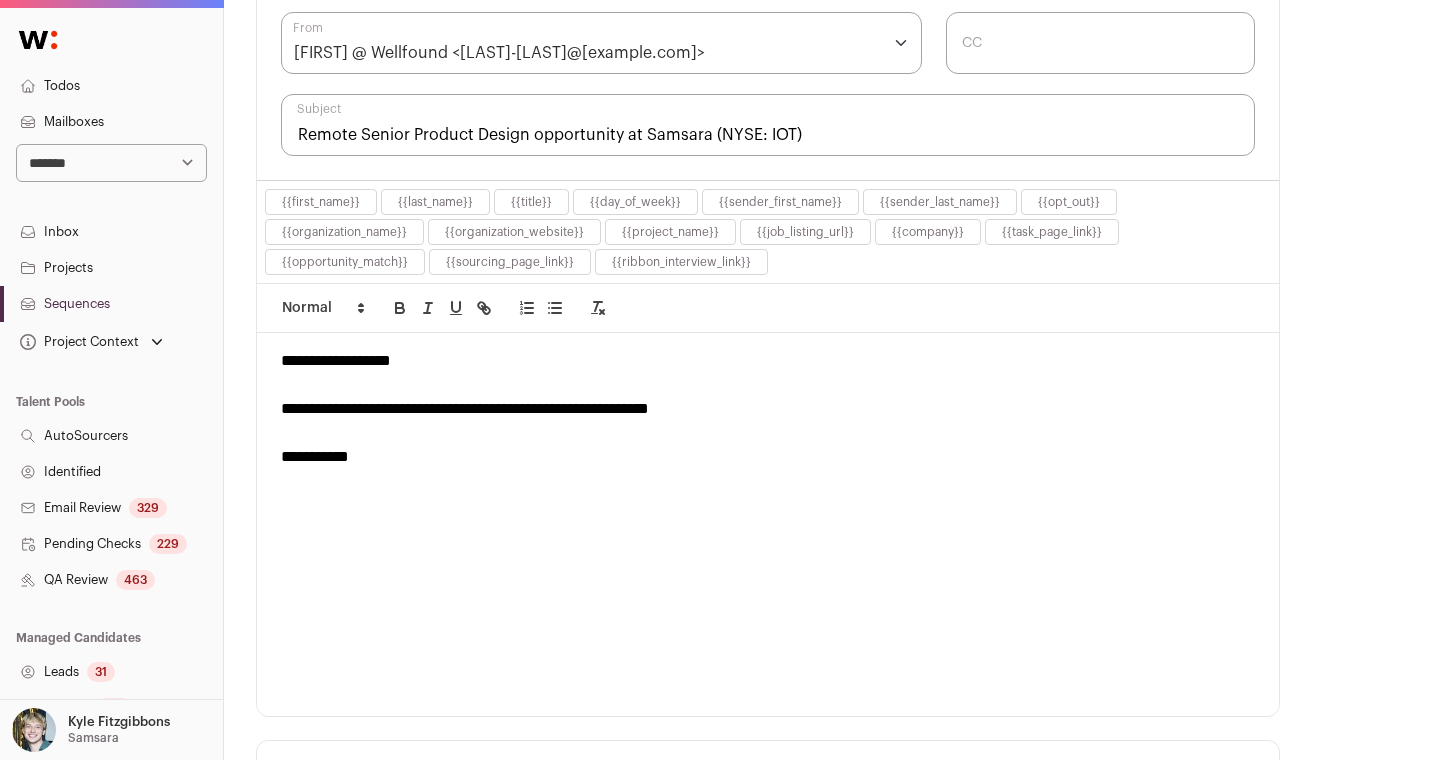 type on "V1 Design Scheduling ([FIRST])" 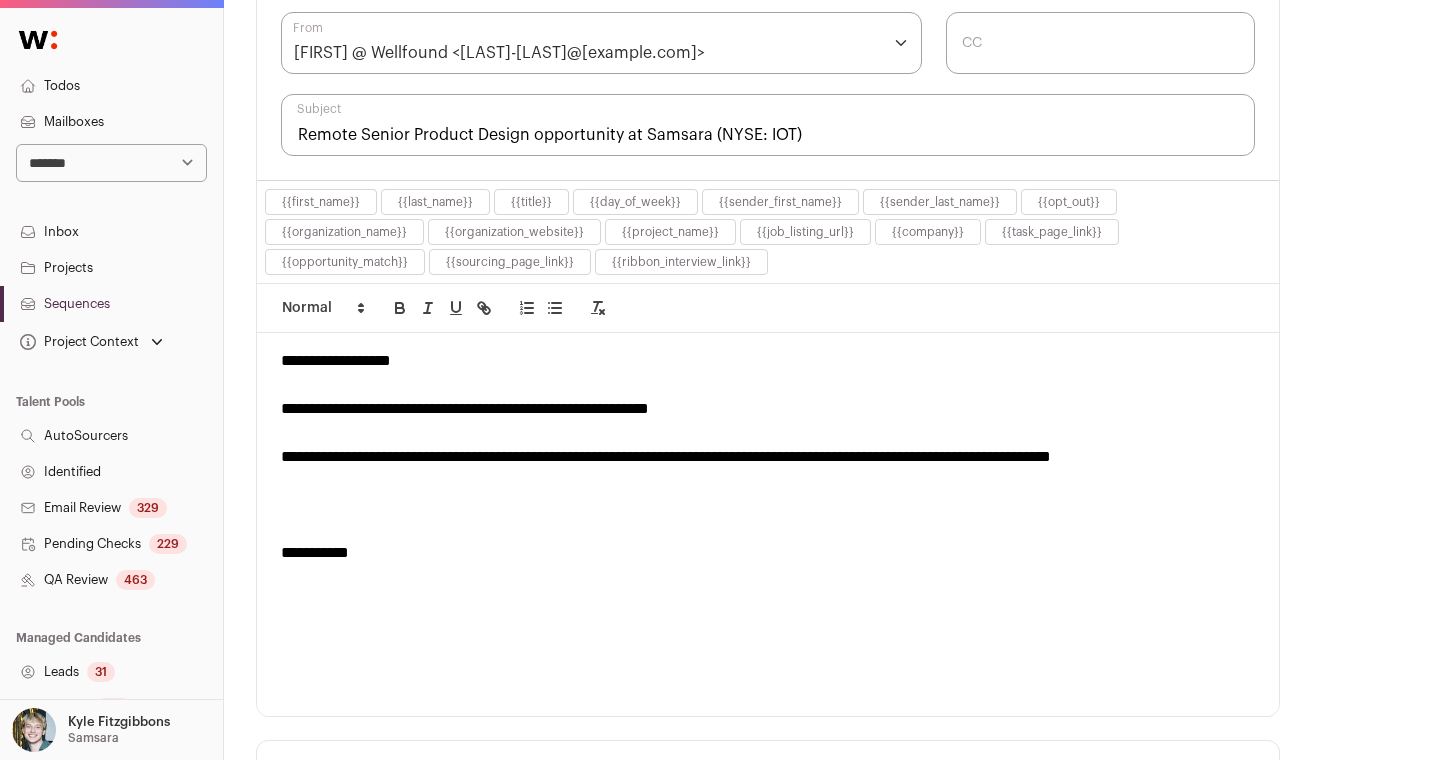 scroll, scrollTop: 0, scrollLeft: 0, axis: both 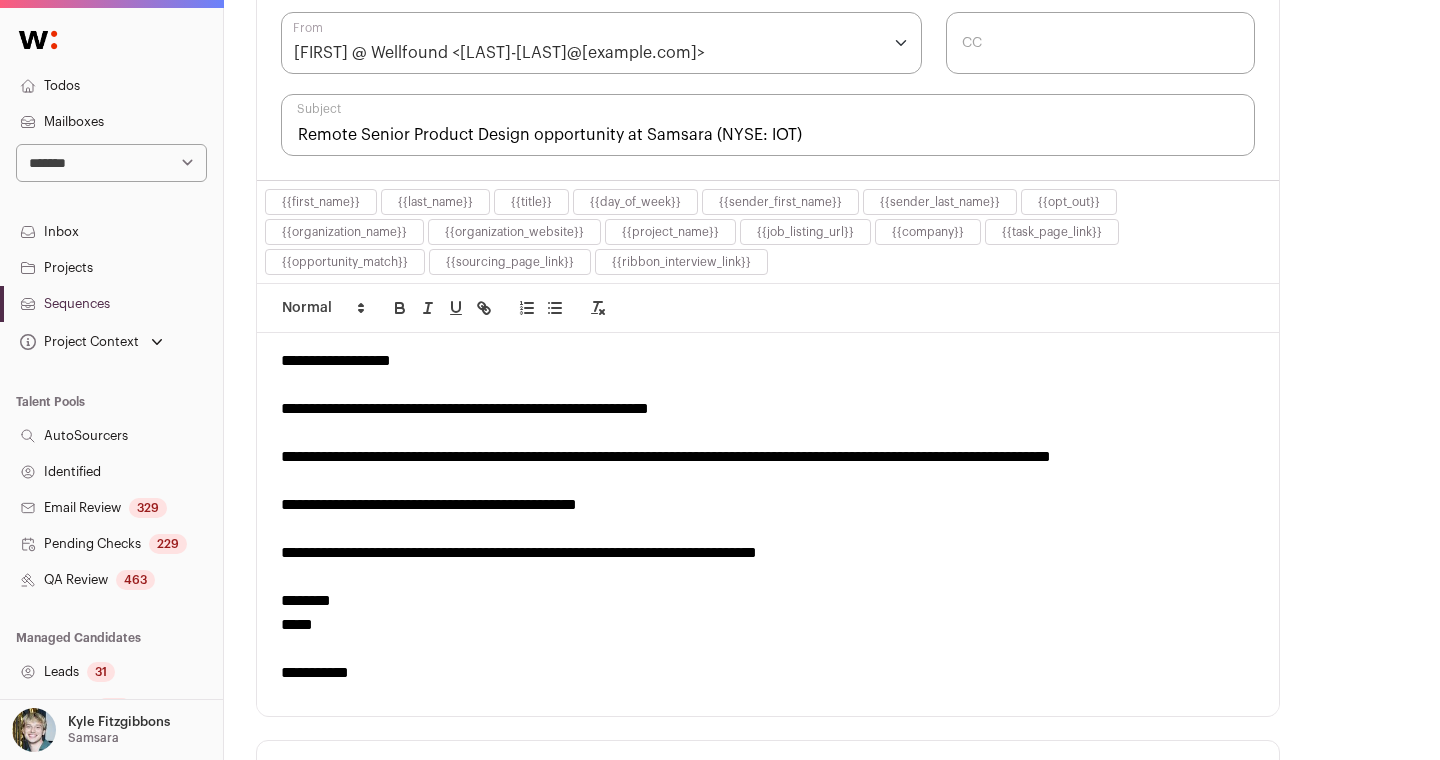 click on "CC" at bounding box center [1100, 43] 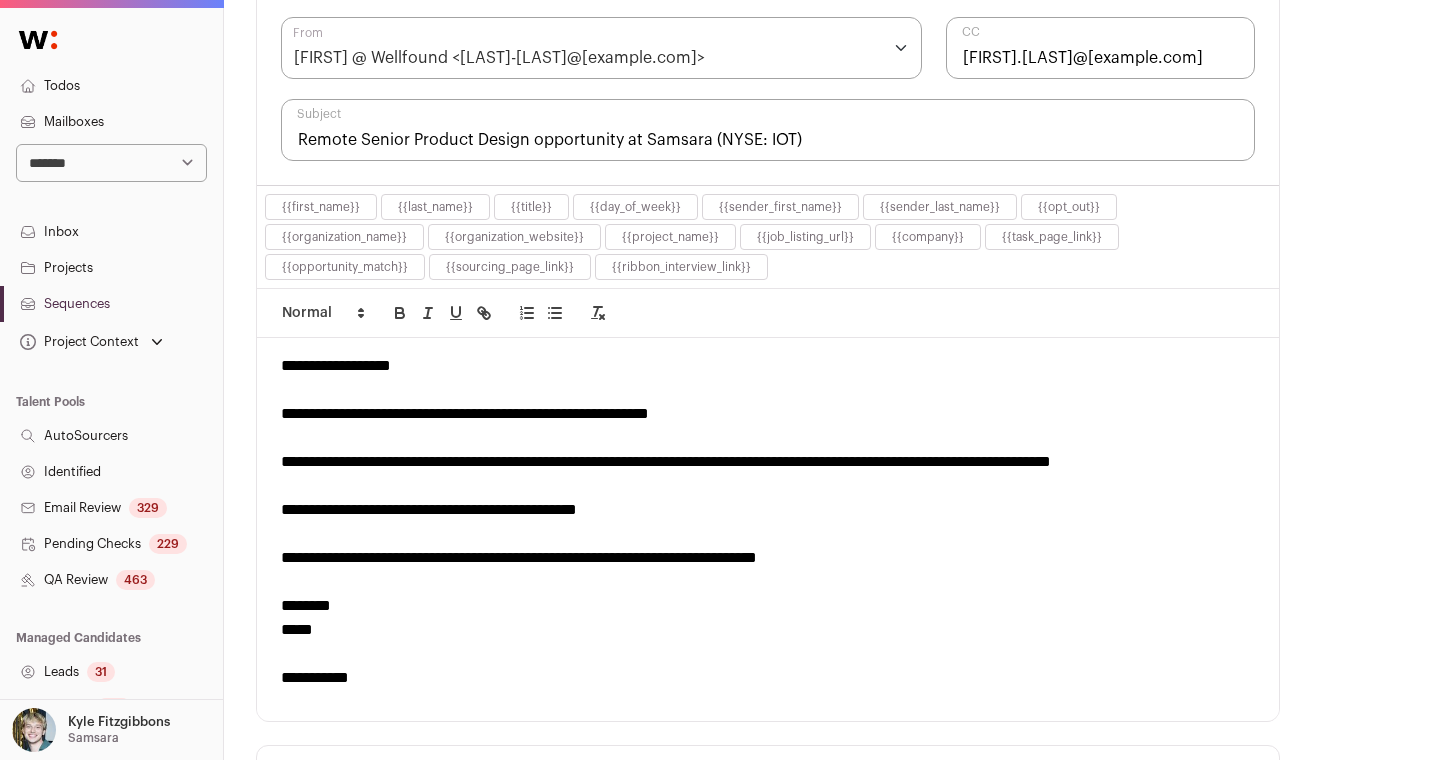 scroll, scrollTop: 506, scrollLeft: 0, axis: vertical 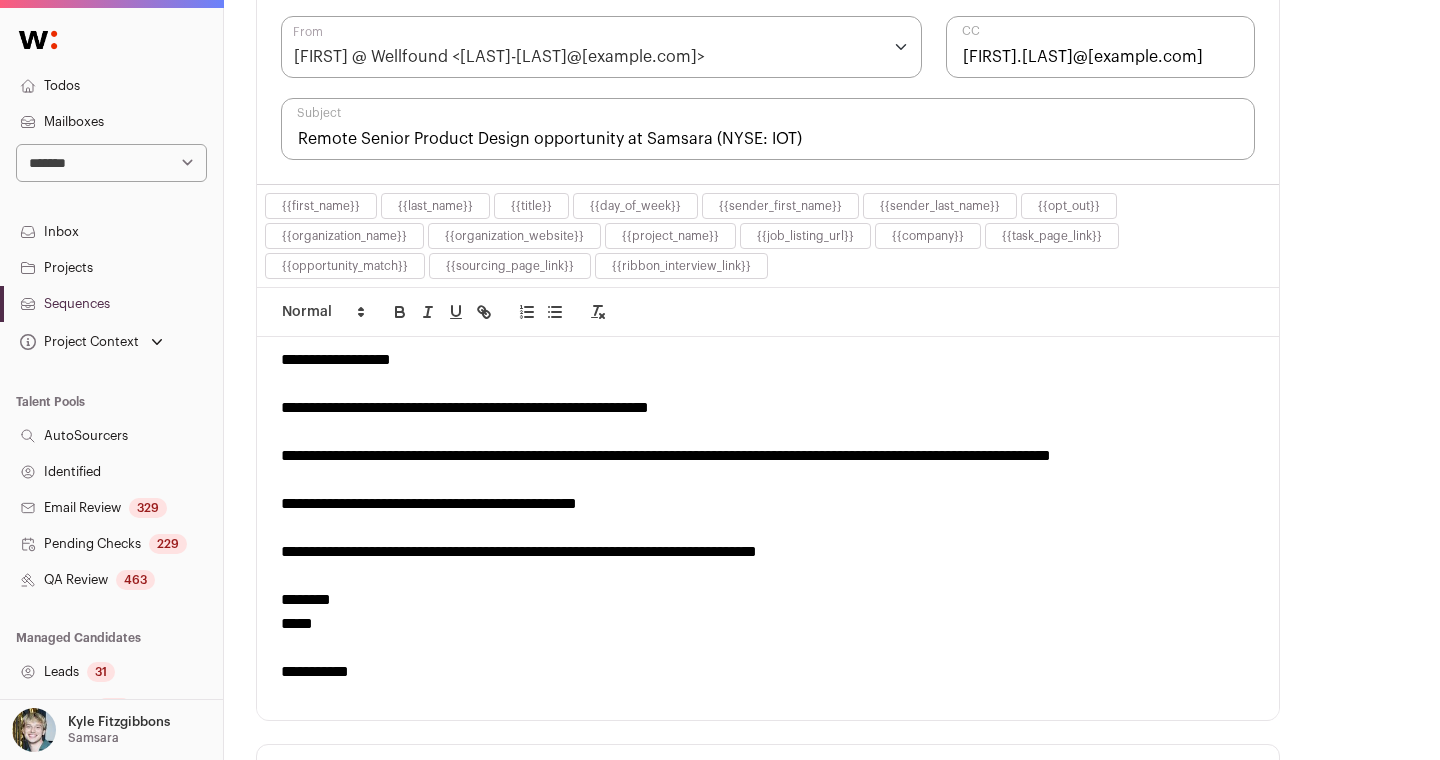 type on "[FIRST].[LAST]@[example.com]" 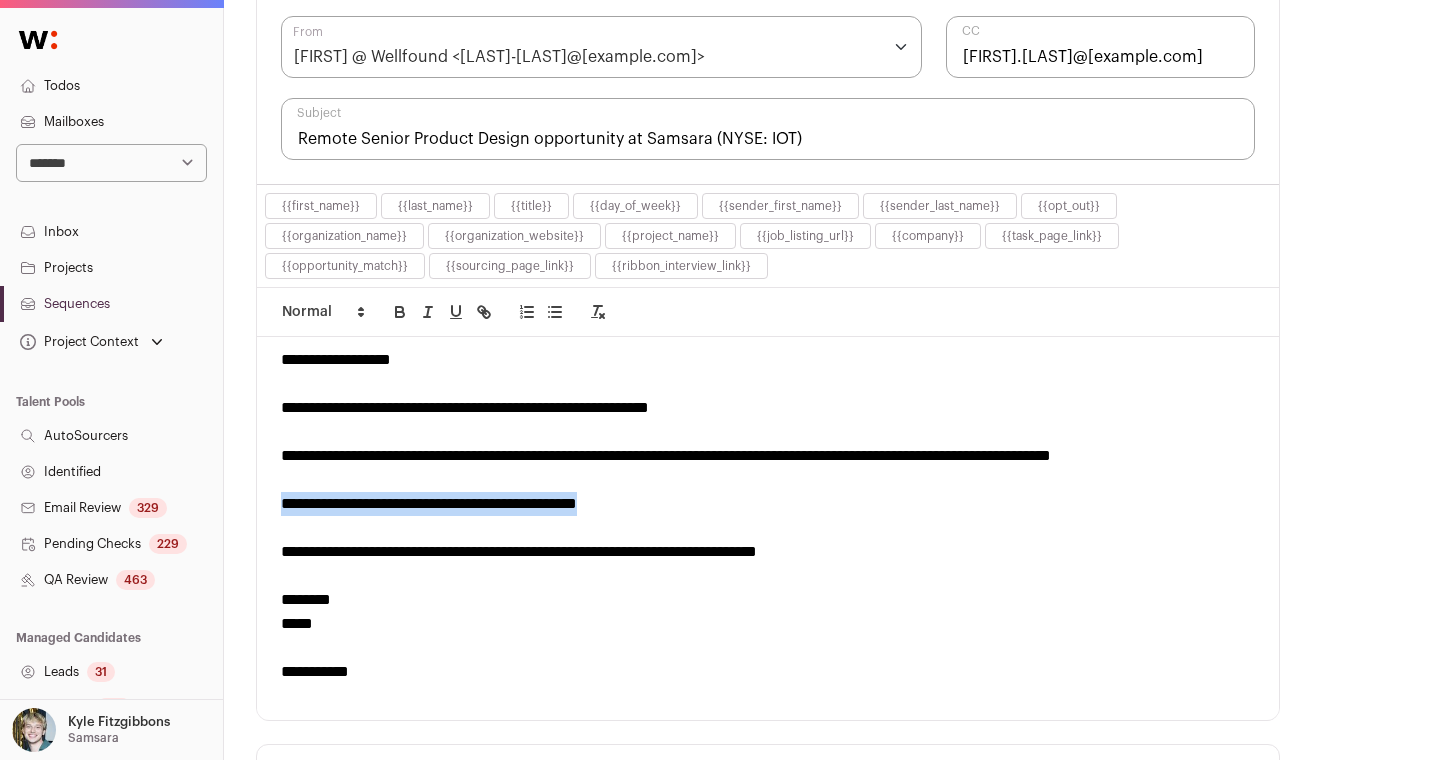 drag, startPoint x: 725, startPoint y: 513, endPoint x: 271, endPoint y: 505, distance: 454.07047 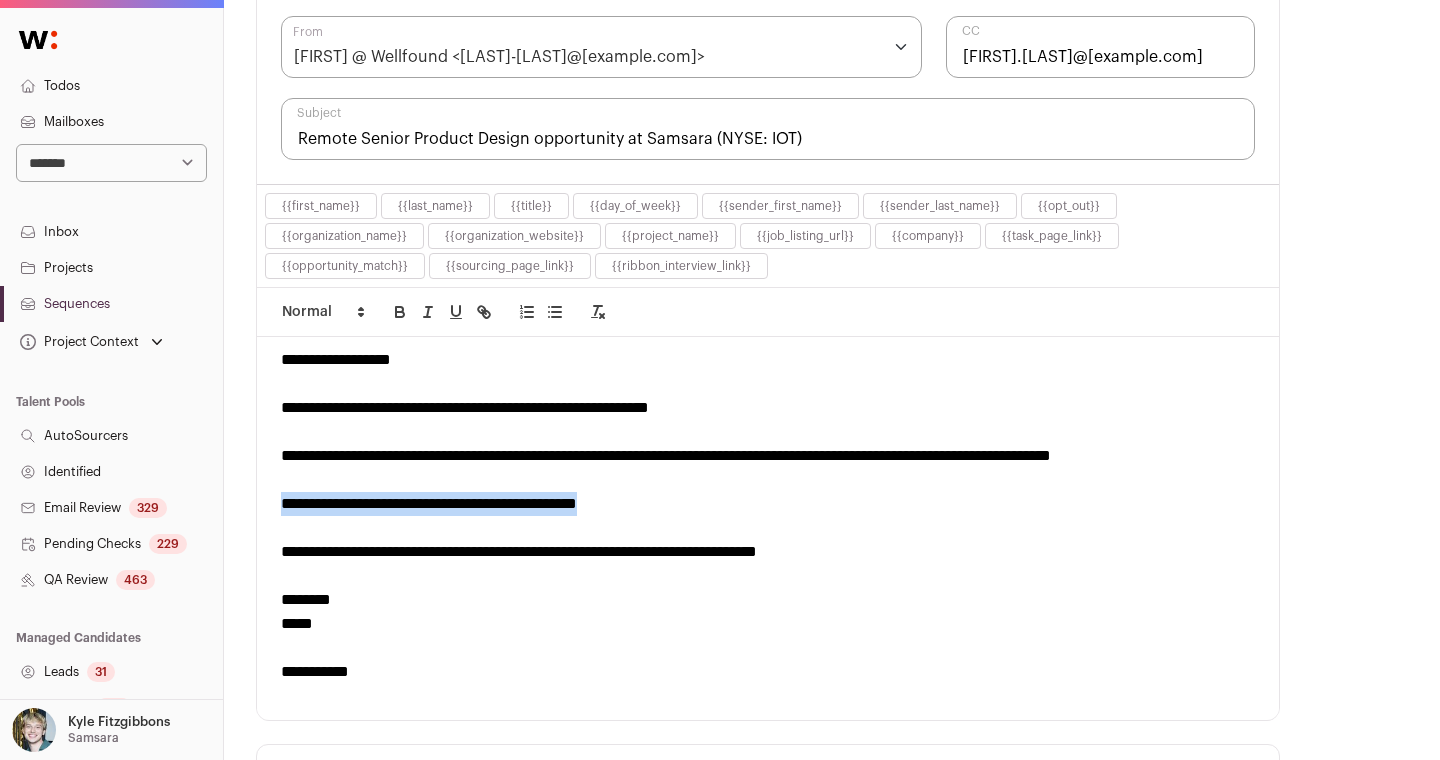 click on "**********" at bounding box center [768, 528] 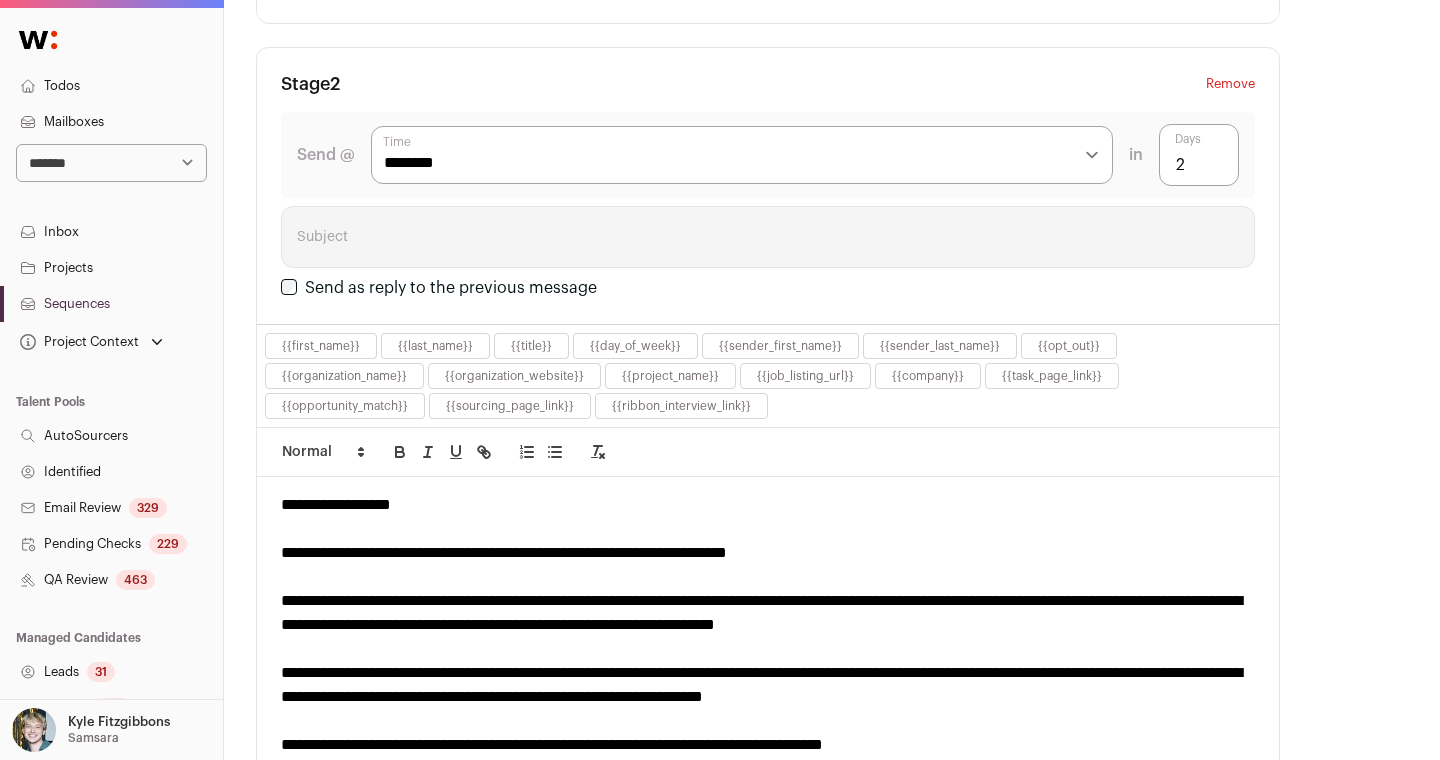 scroll, scrollTop: 1369, scrollLeft: 0, axis: vertical 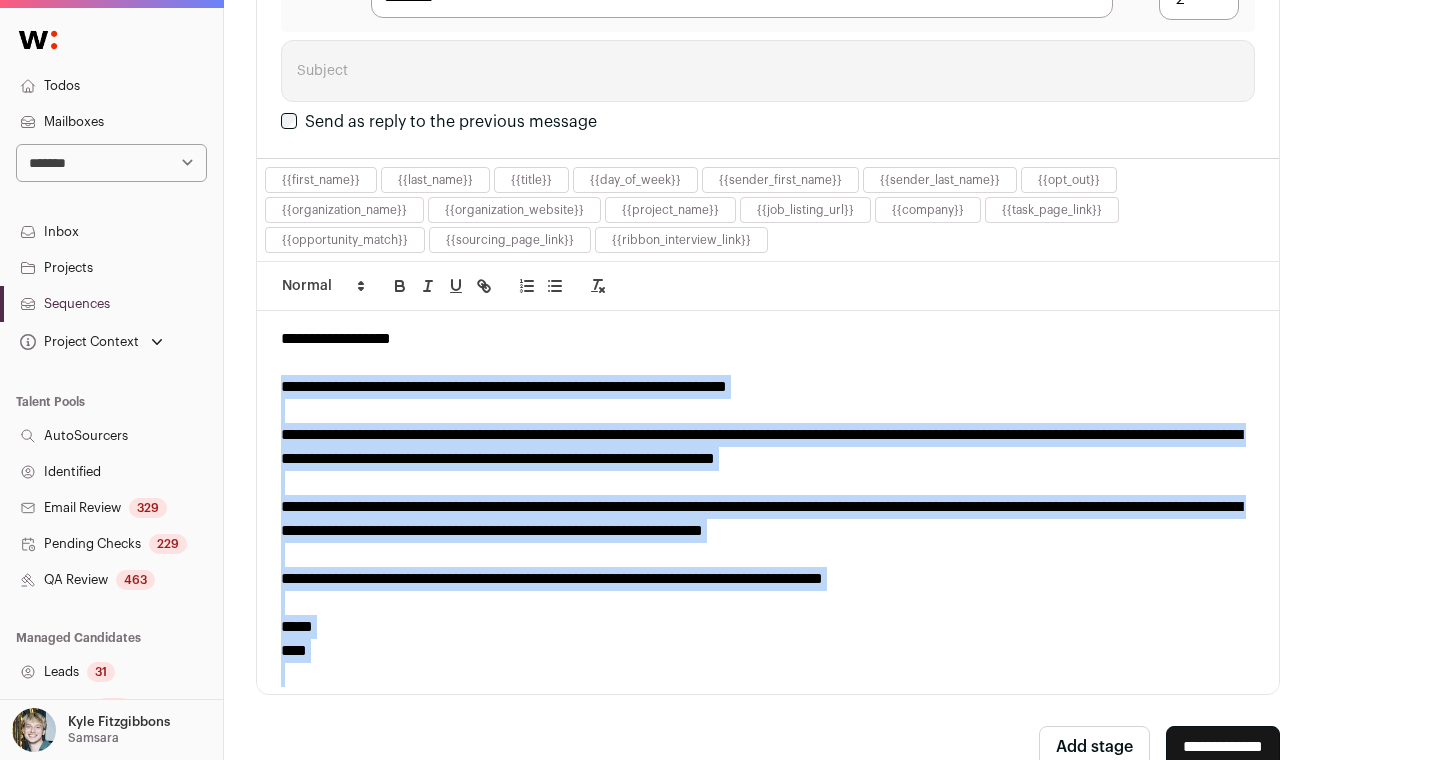 drag, startPoint x: 358, startPoint y: 664, endPoint x: 251, endPoint y: 389, distance: 295.08304 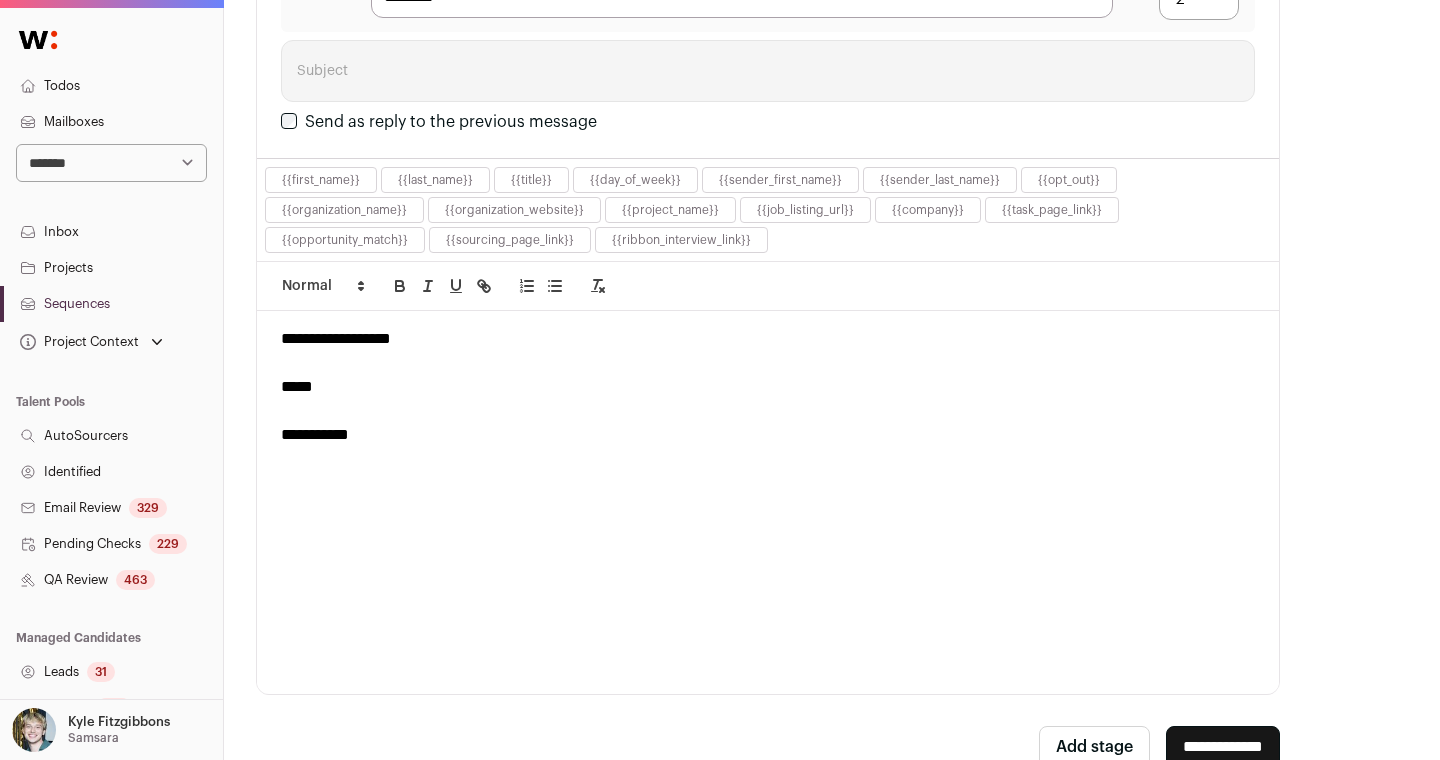 click on "****" at bounding box center [768, -531] 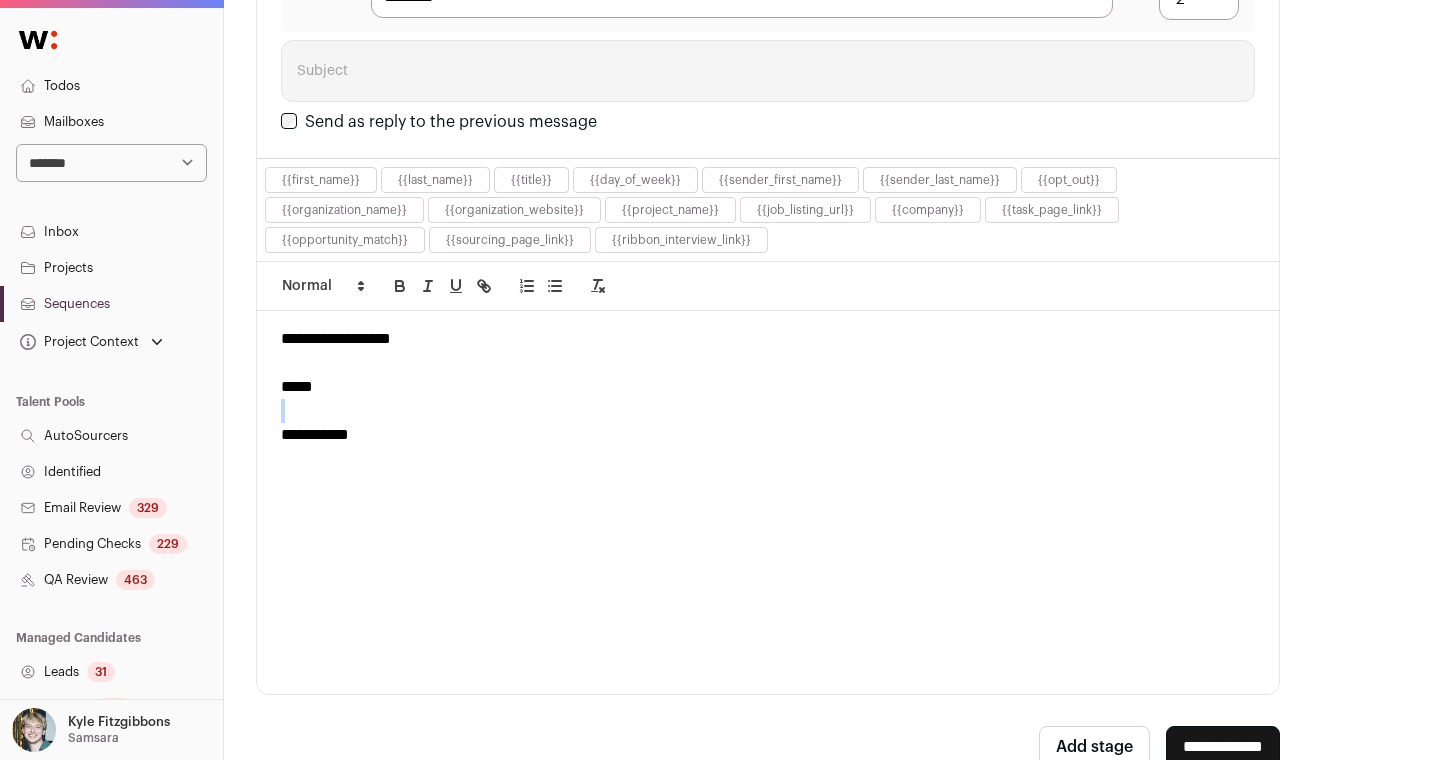click on "****" at bounding box center [768, -531] 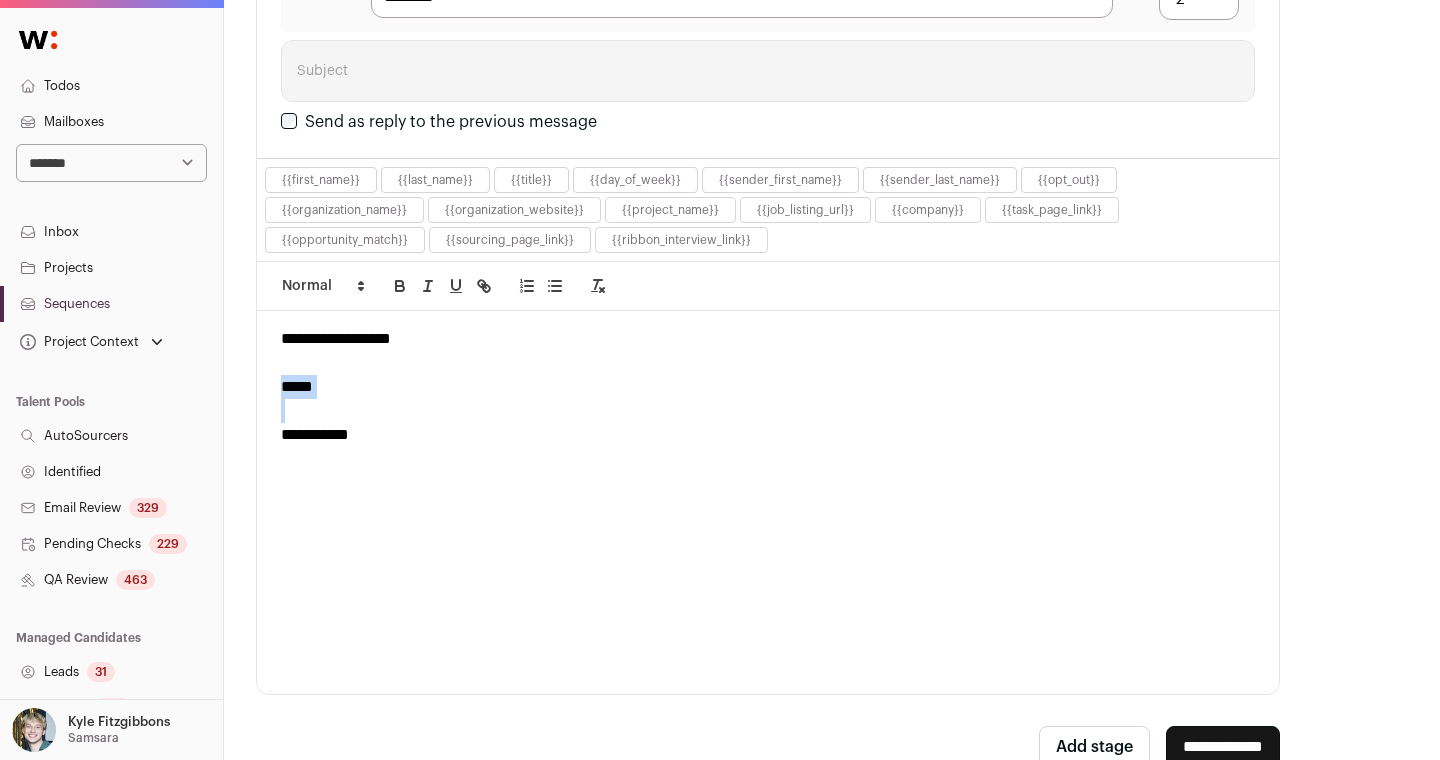 click on "****" at bounding box center [768, -531] 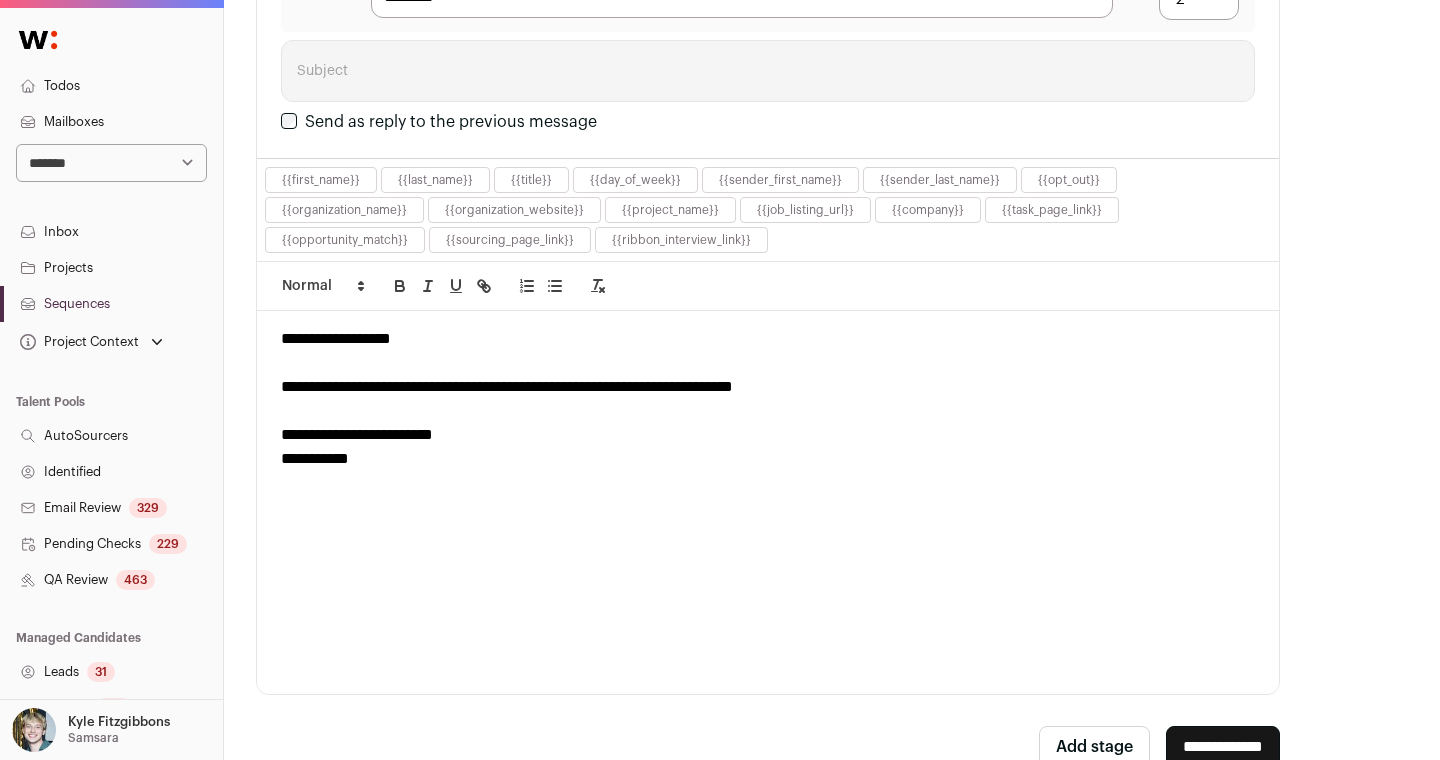 scroll, scrollTop: 0, scrollLeft: 0, axis: both 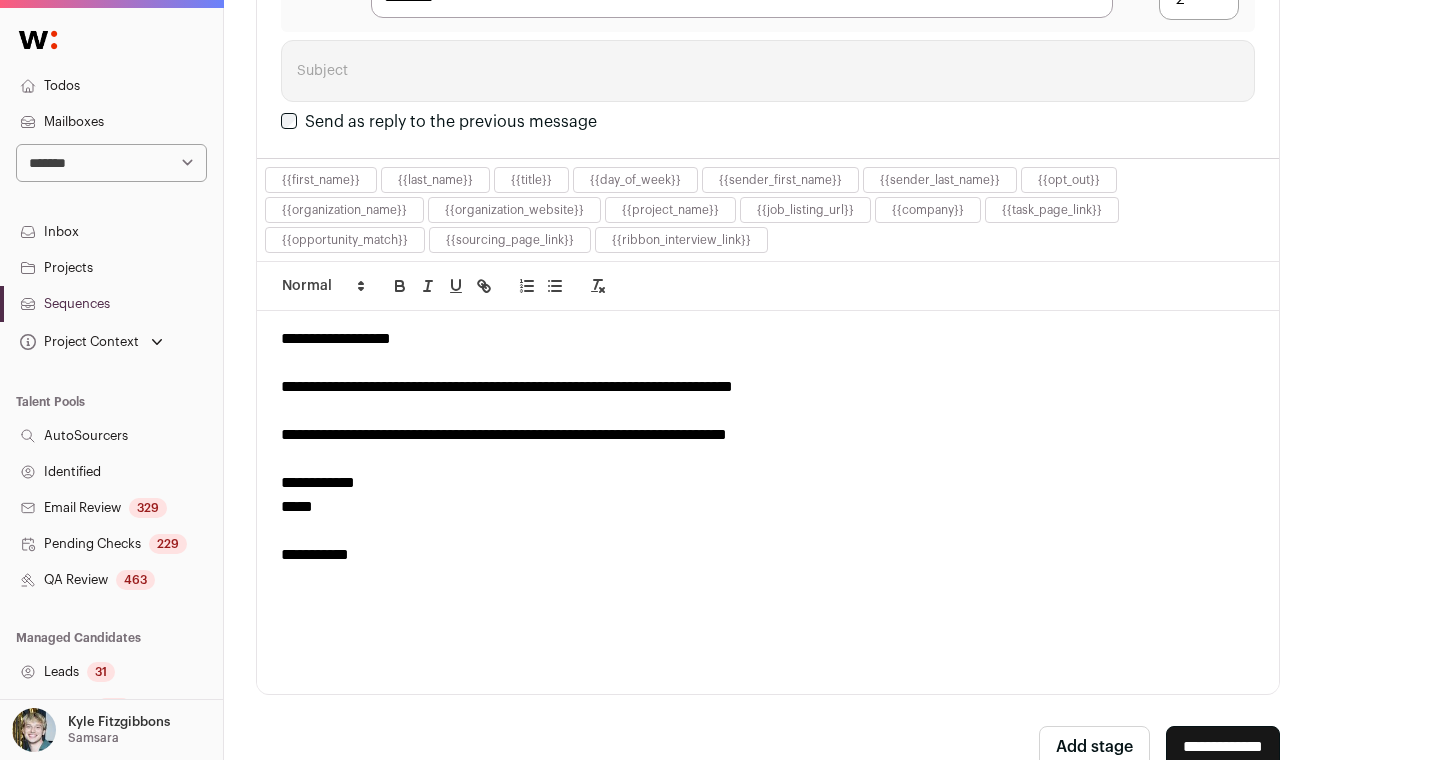 click on "**********" at bounding box center (768, -531) 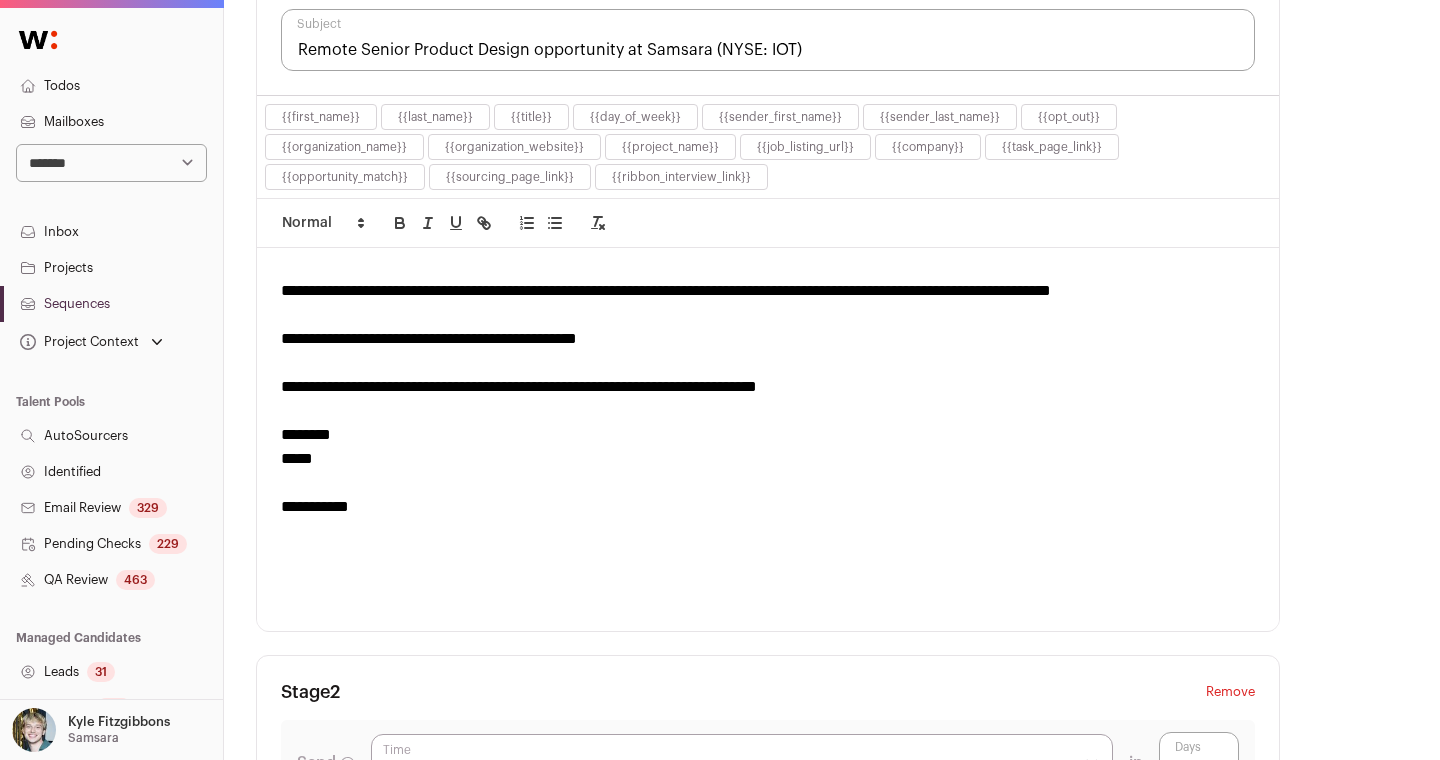 scroll, scrollTop: 576, scrollLeft: 0, axis: vertical 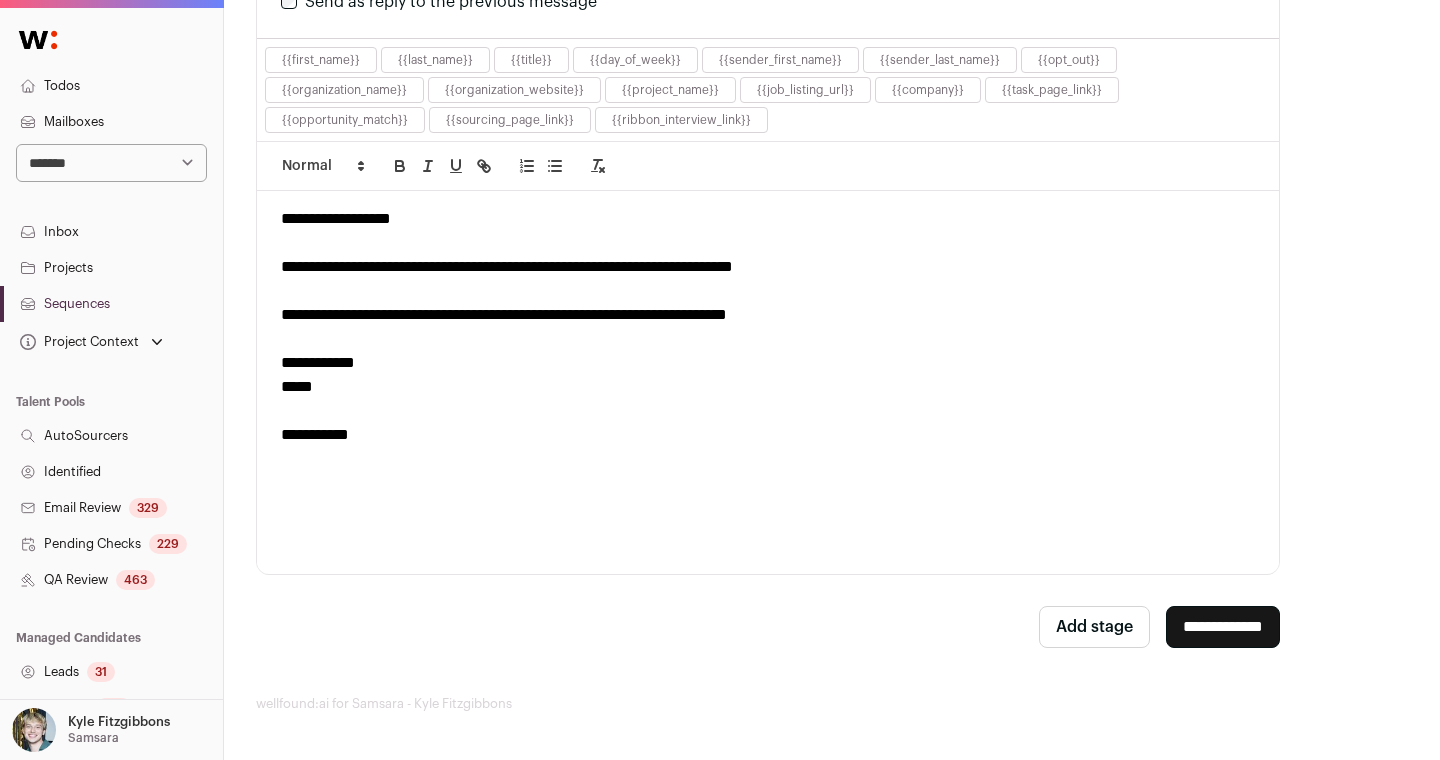 click on "**********" at bounding box center (1223, 627) 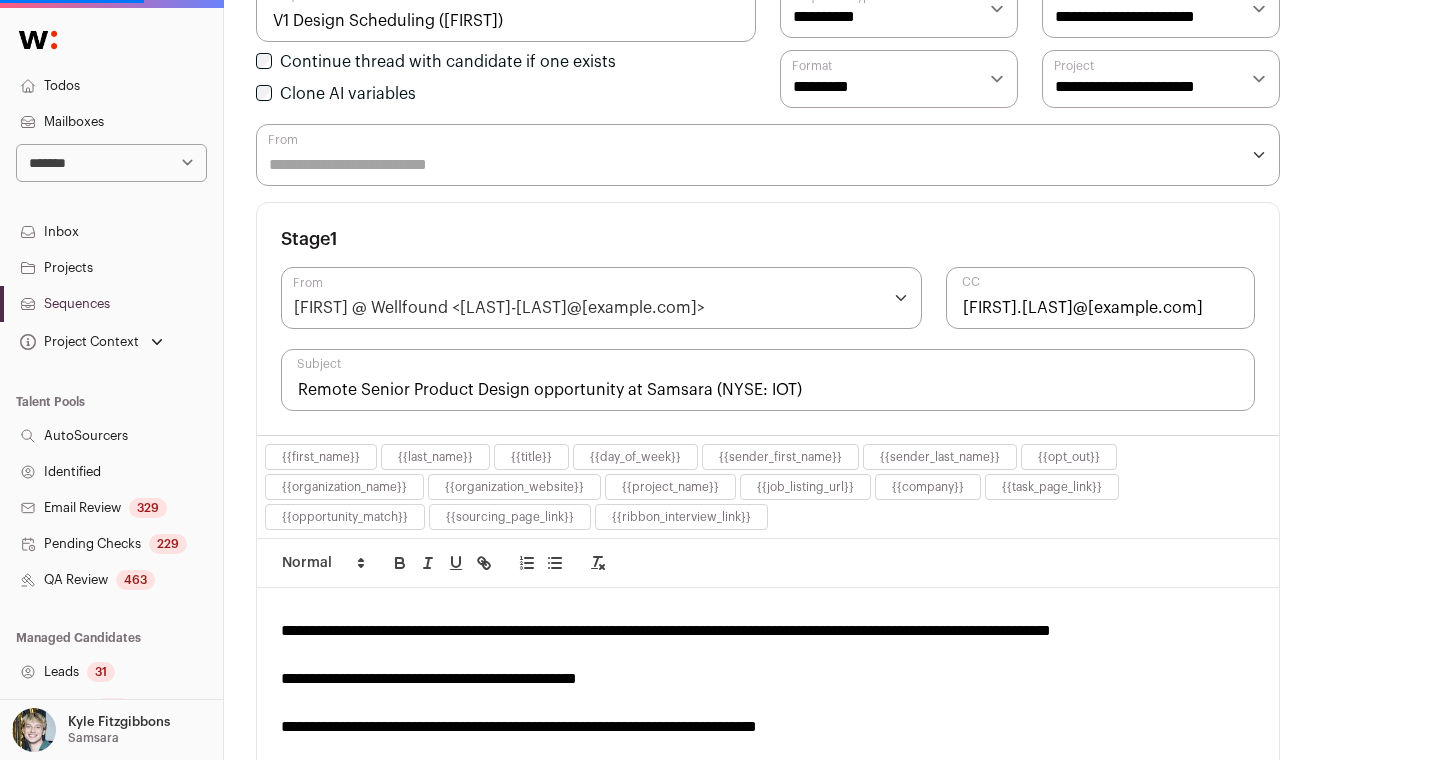 scroll, scrollTop: 0, scrollLeft: 0, axis: both 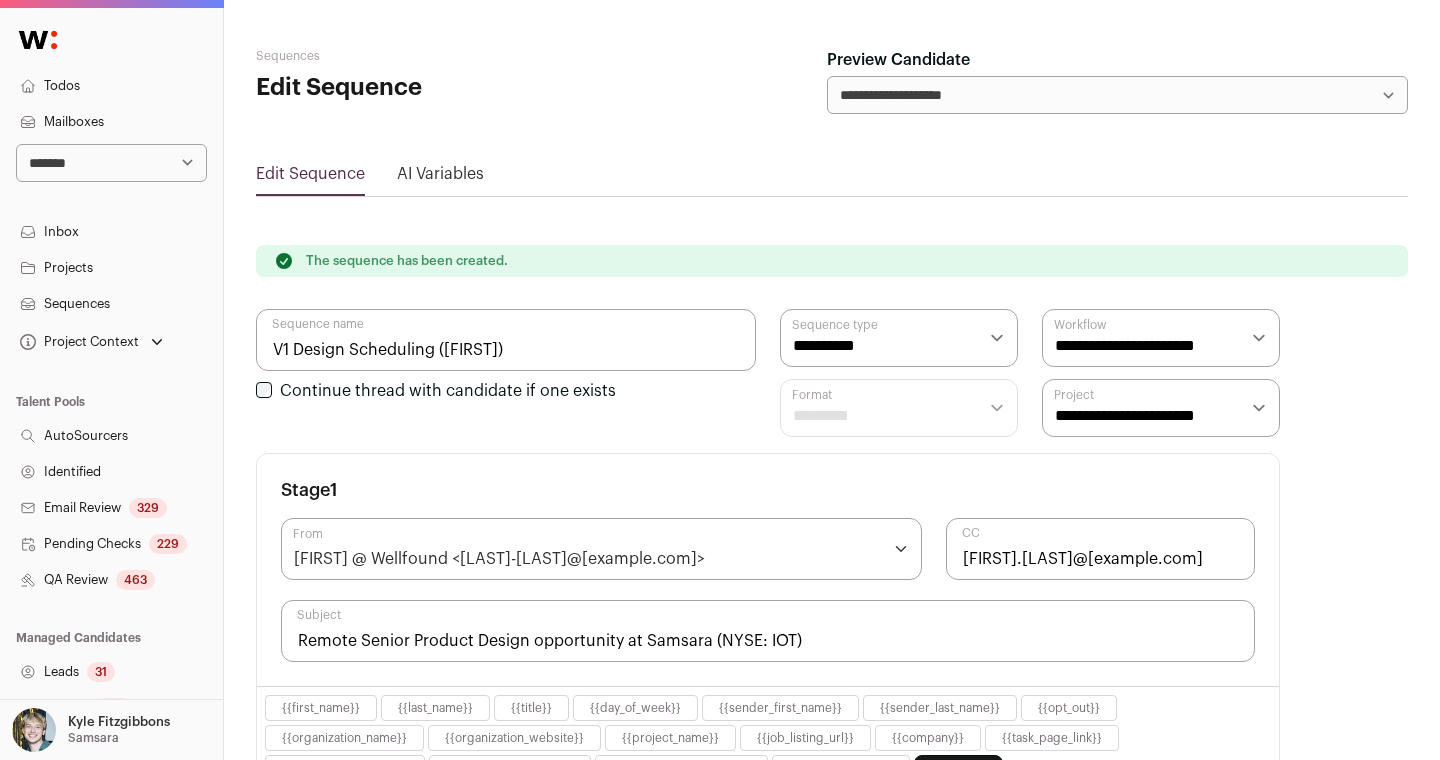 click on "Projects" at bounding box center (111, 268) 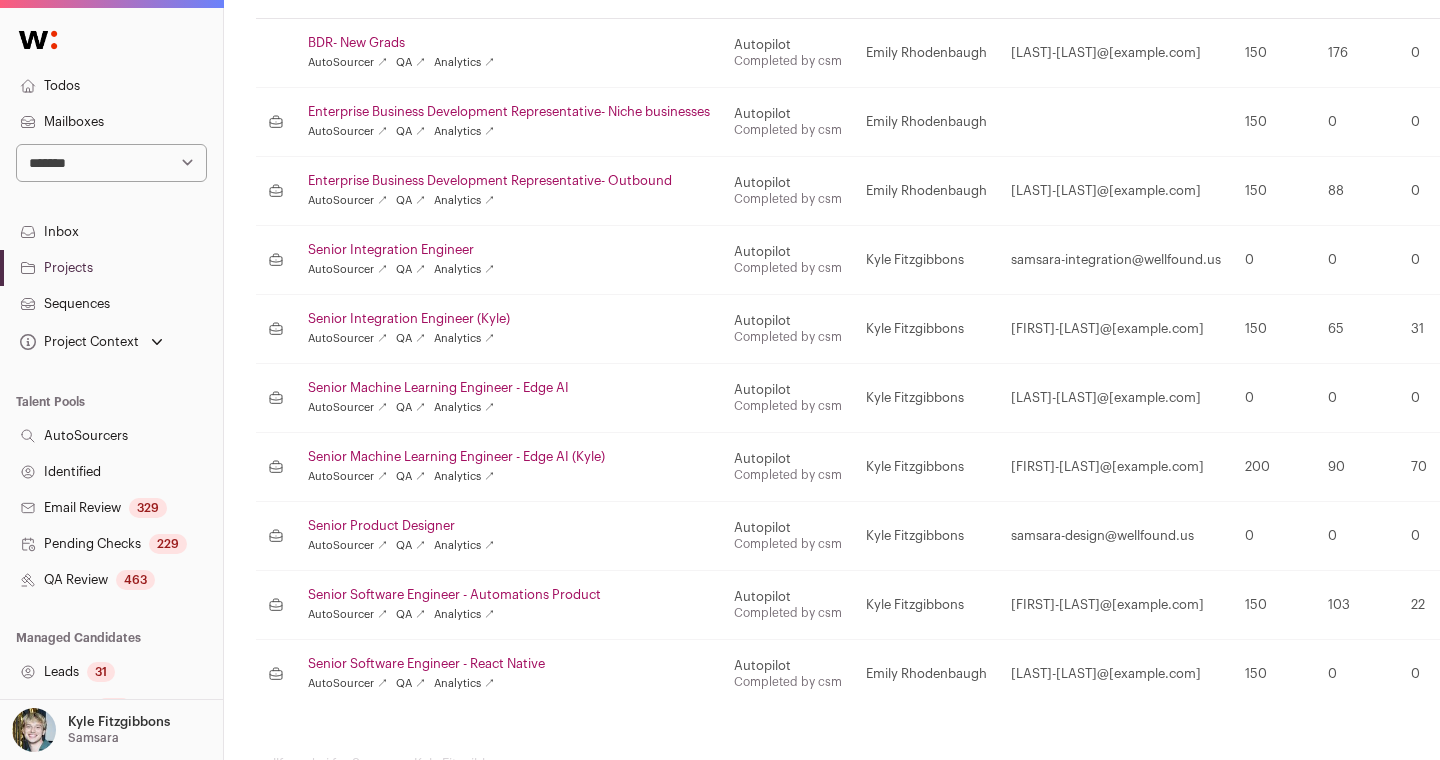 scroll, scrollTop: 396, scrollLeft: 0, axis: vertical 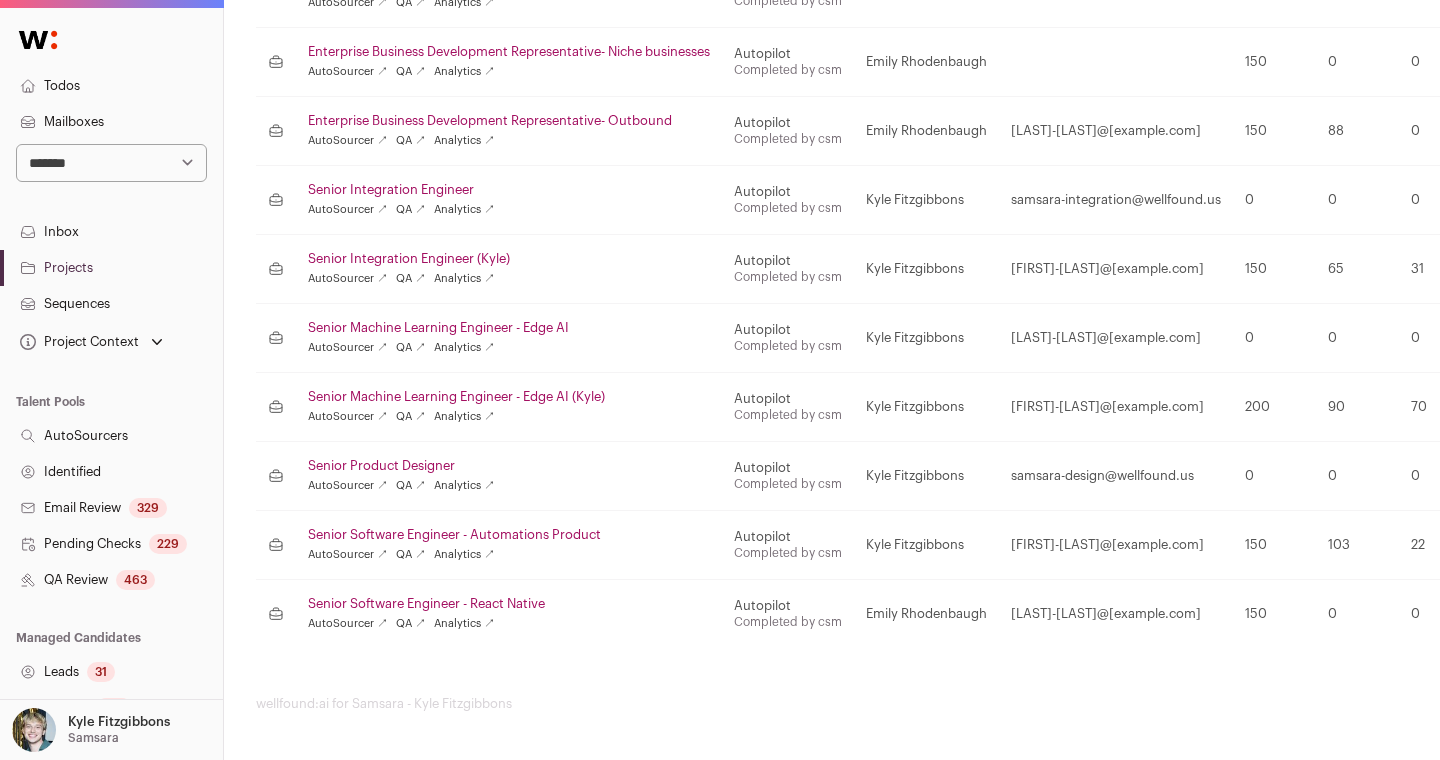 click on "Senior Product Designer" at bounding box center [509, 466] 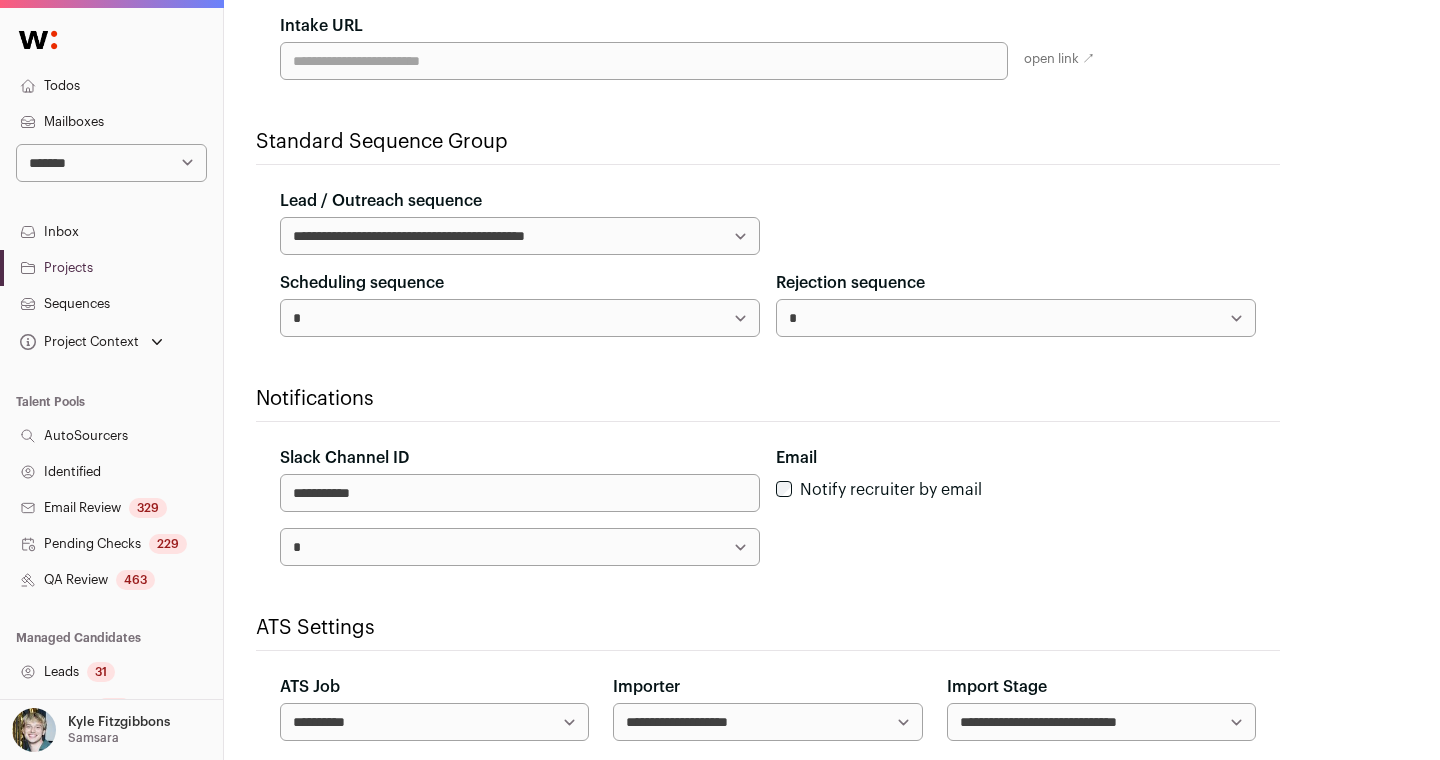 scroll, scrollTop: 636, scrollLeft: 0, axis: vertical 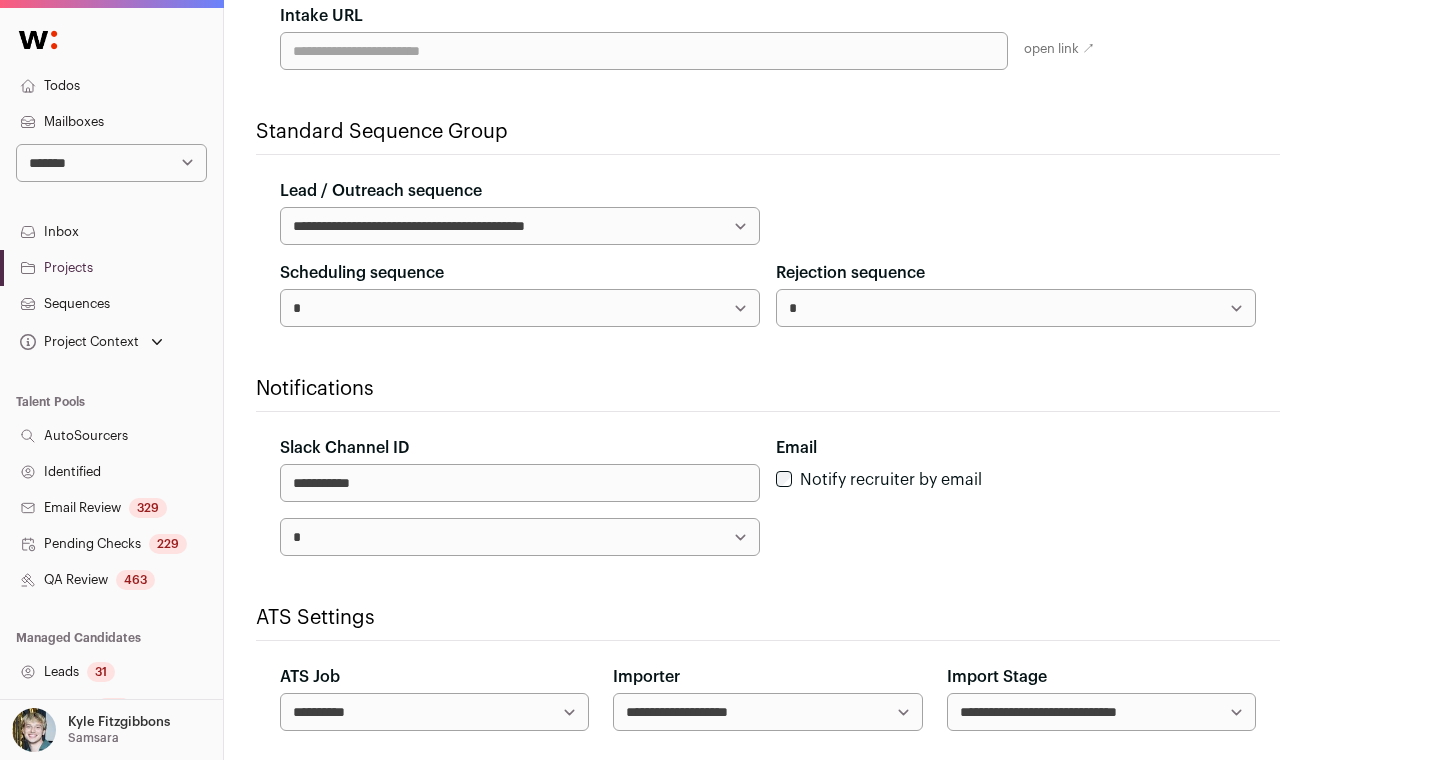 click on "**********" at bounding box center (520, 308) 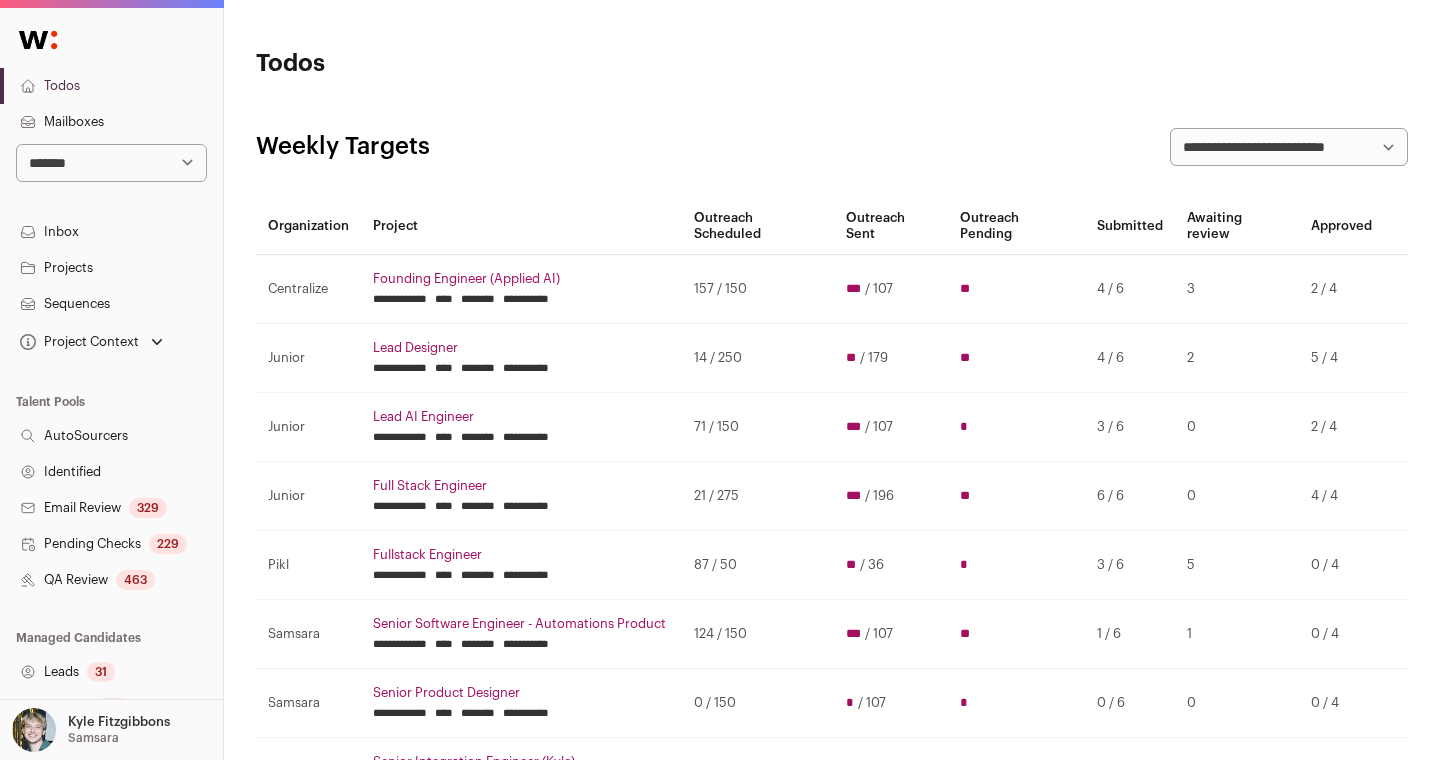 scroll, scrollTop: 0, scrollLeft: 0, axis: both 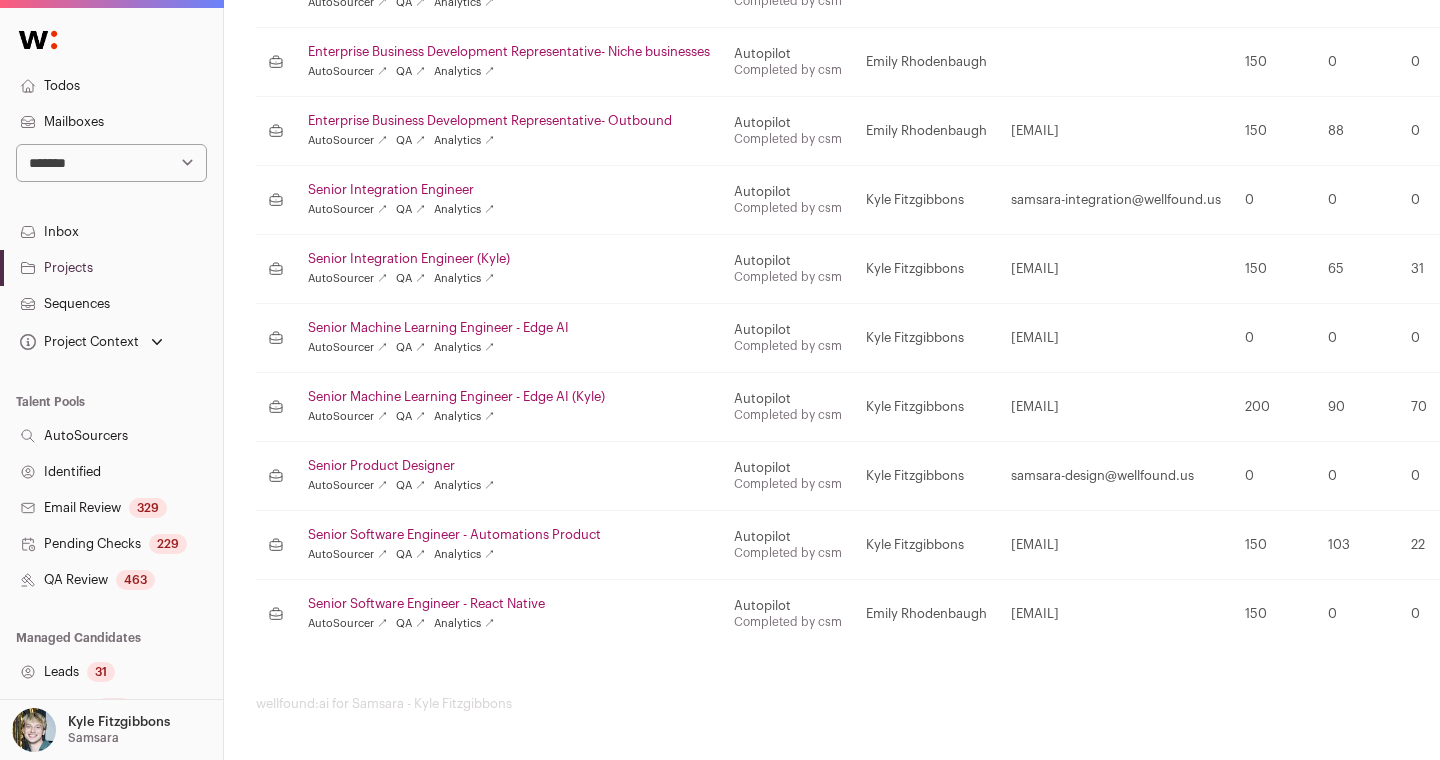 click on "Senior Product Designer" at bounding box center [509, 466] 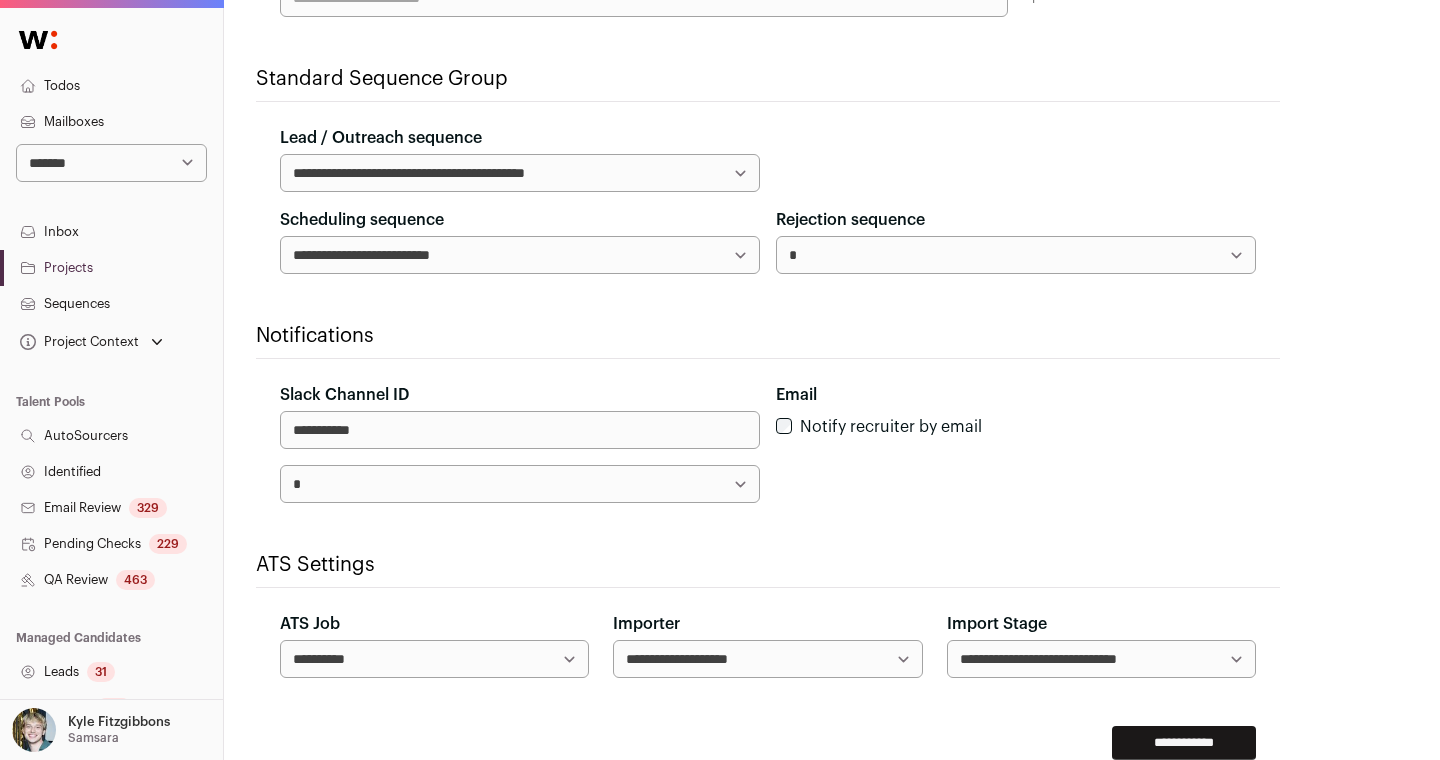 scroll, scrollTop: 801, scrollLeft: 0, axis: vertical 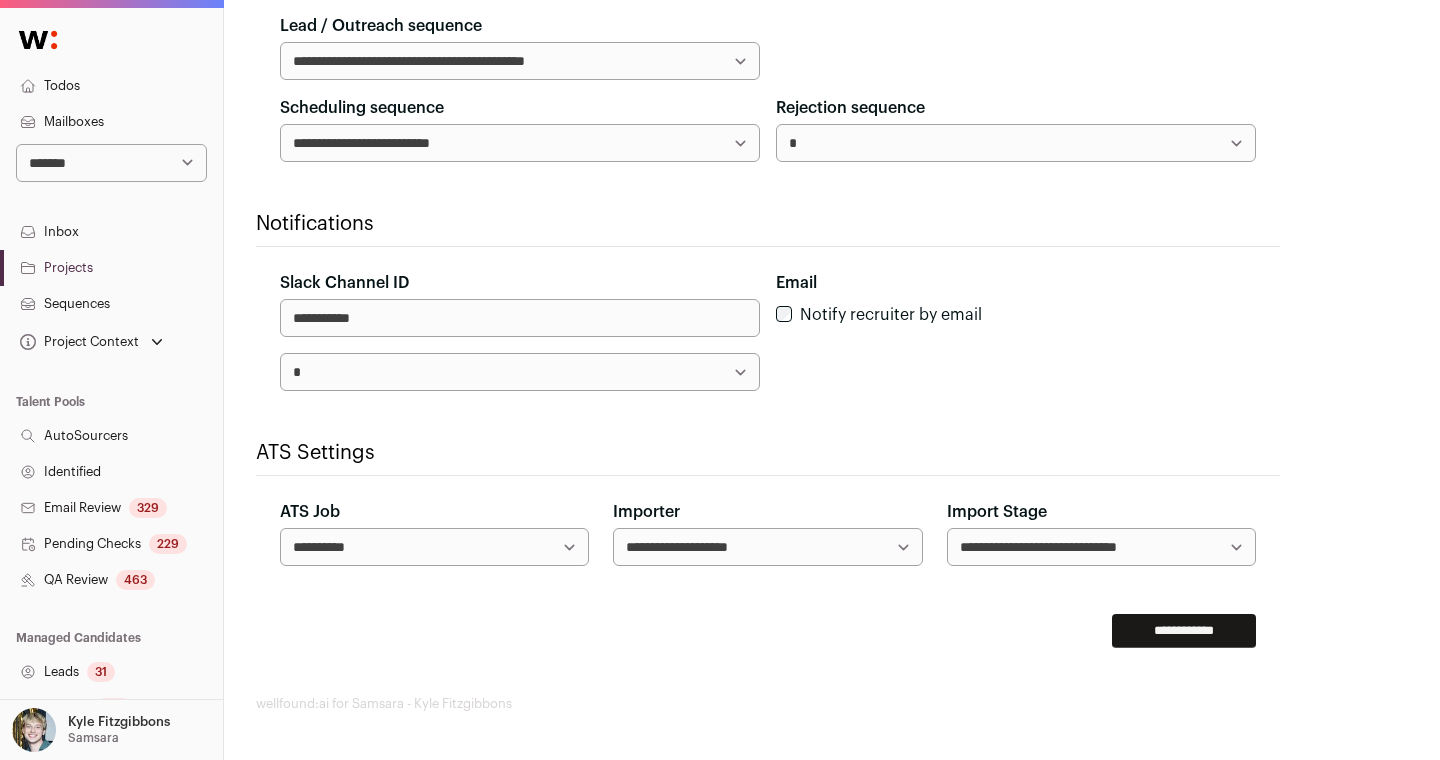 click on "**********" at bounding box center (434, 547) 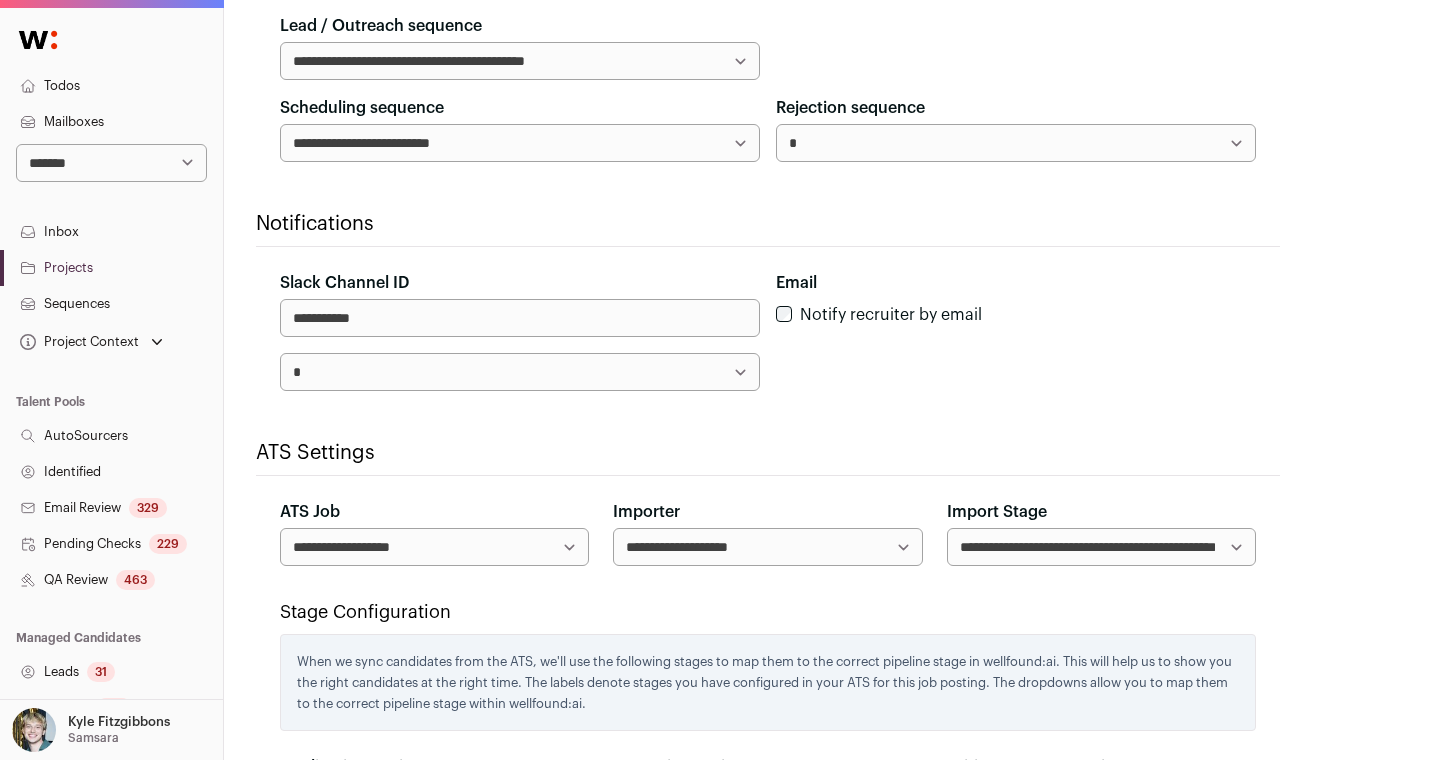 click on "**********" at bounding box center [767, 547] 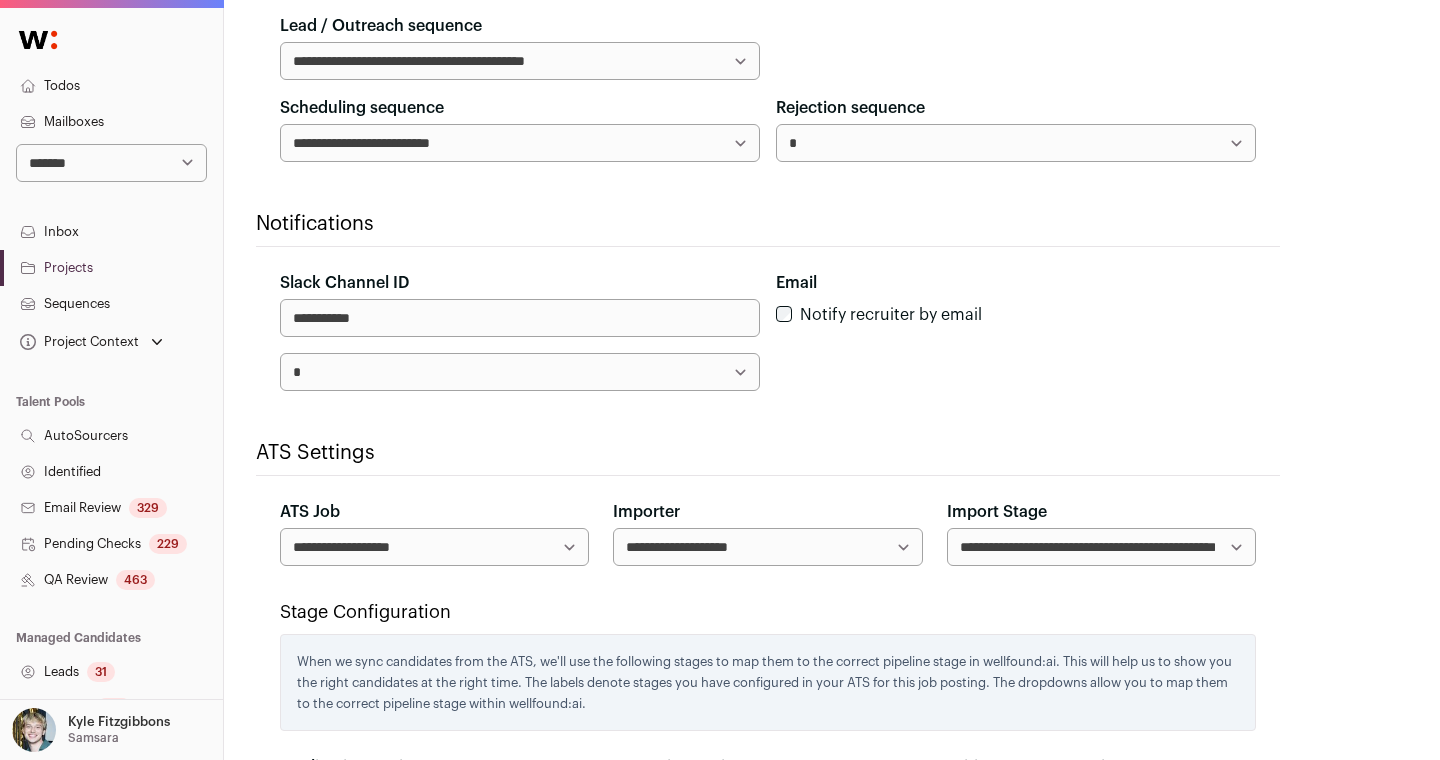 select on "*****" 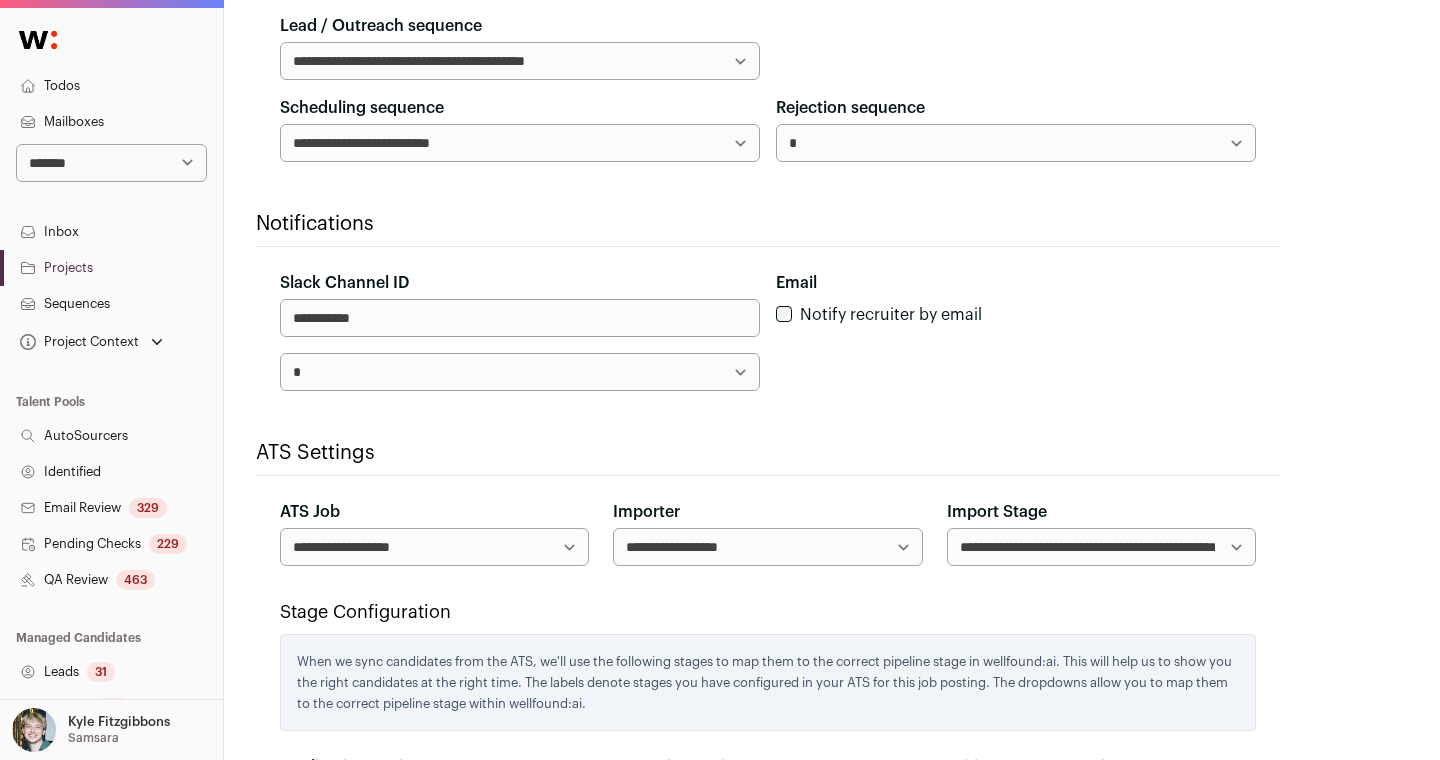 click on "**********" at bounding box center [1101, 547] 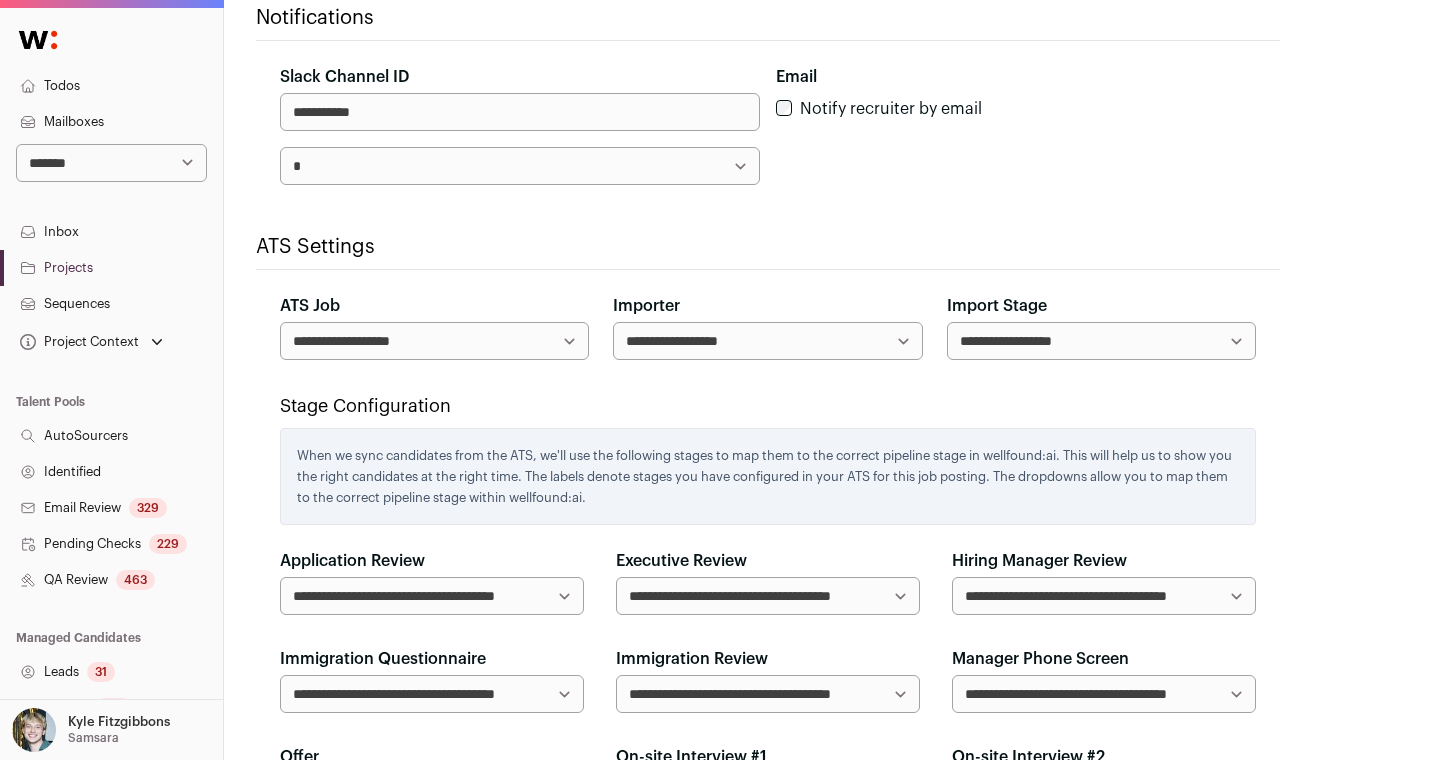 scroll, scrollTop: 1350, scrollLeft: 0, axis: vertical 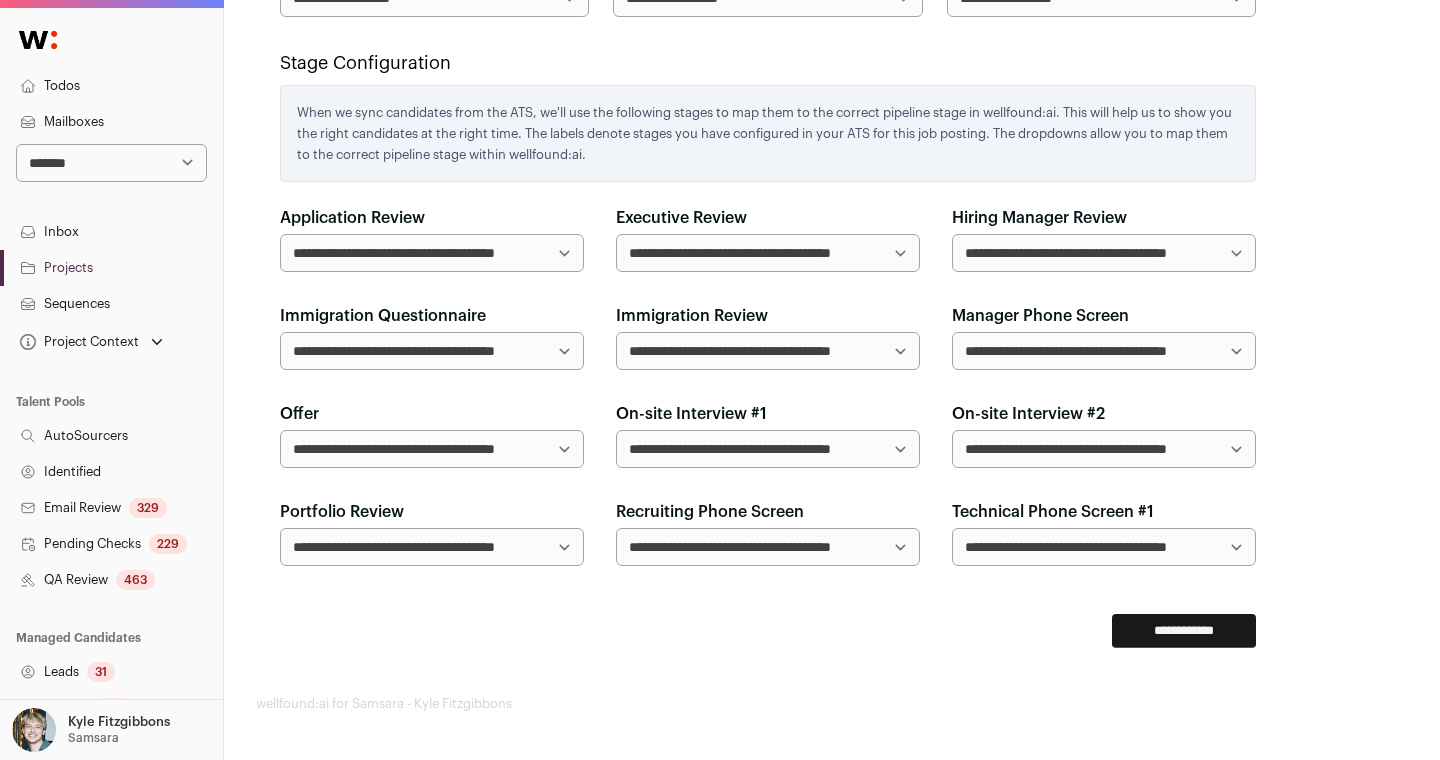 click on "**********" at bounding box center [1184, 631] 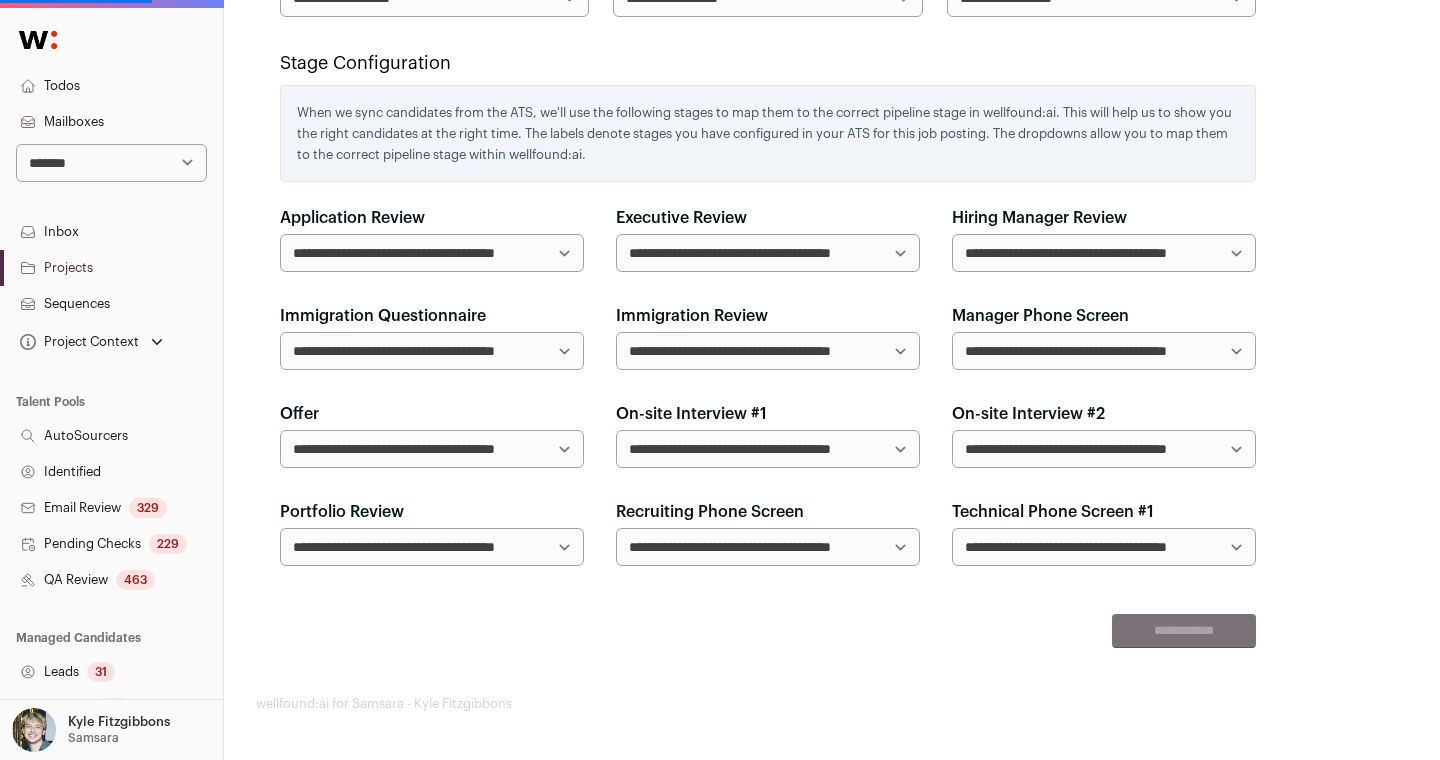 click on "**********" at bounding box center [768, -831] 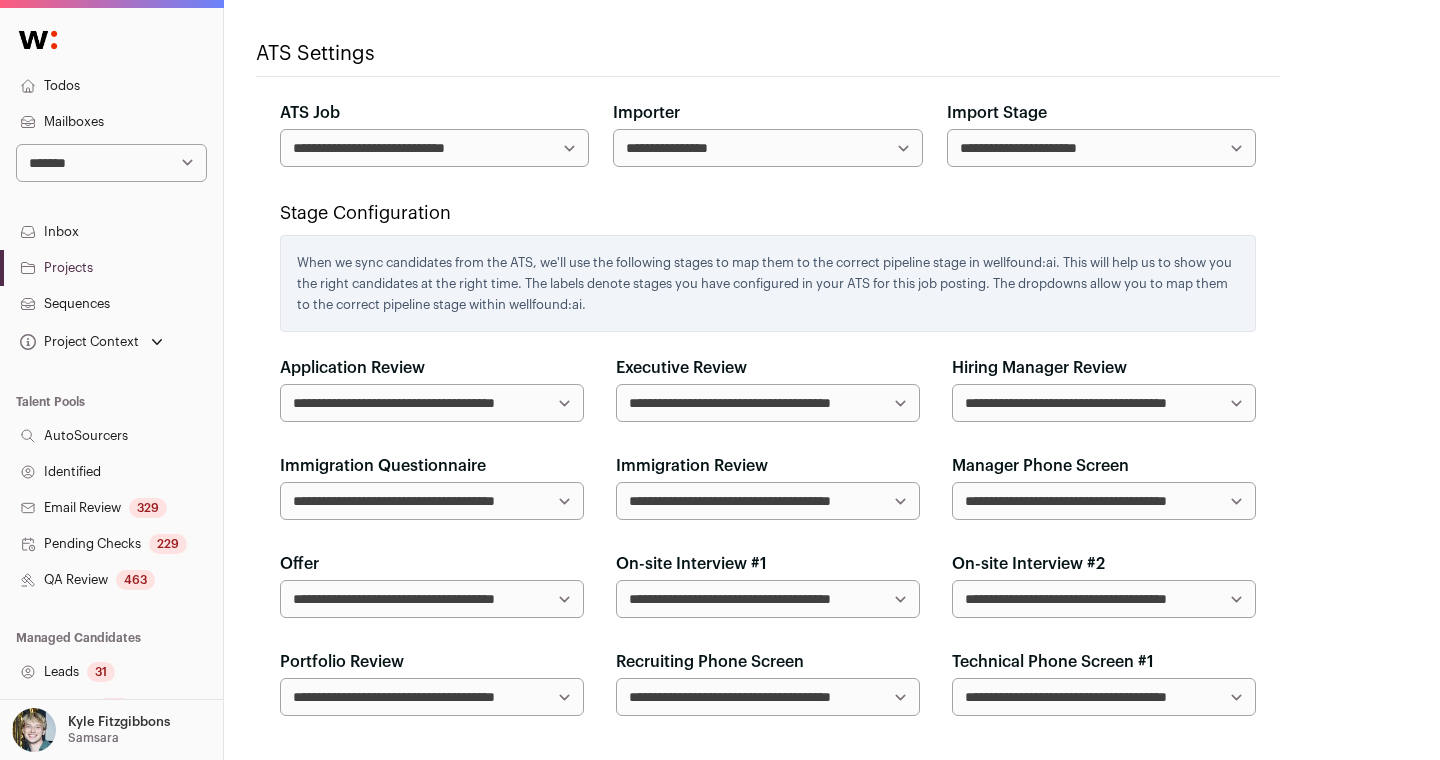 scroll, scrollTop: 1350, scrollLeft: 0, axis: vertical 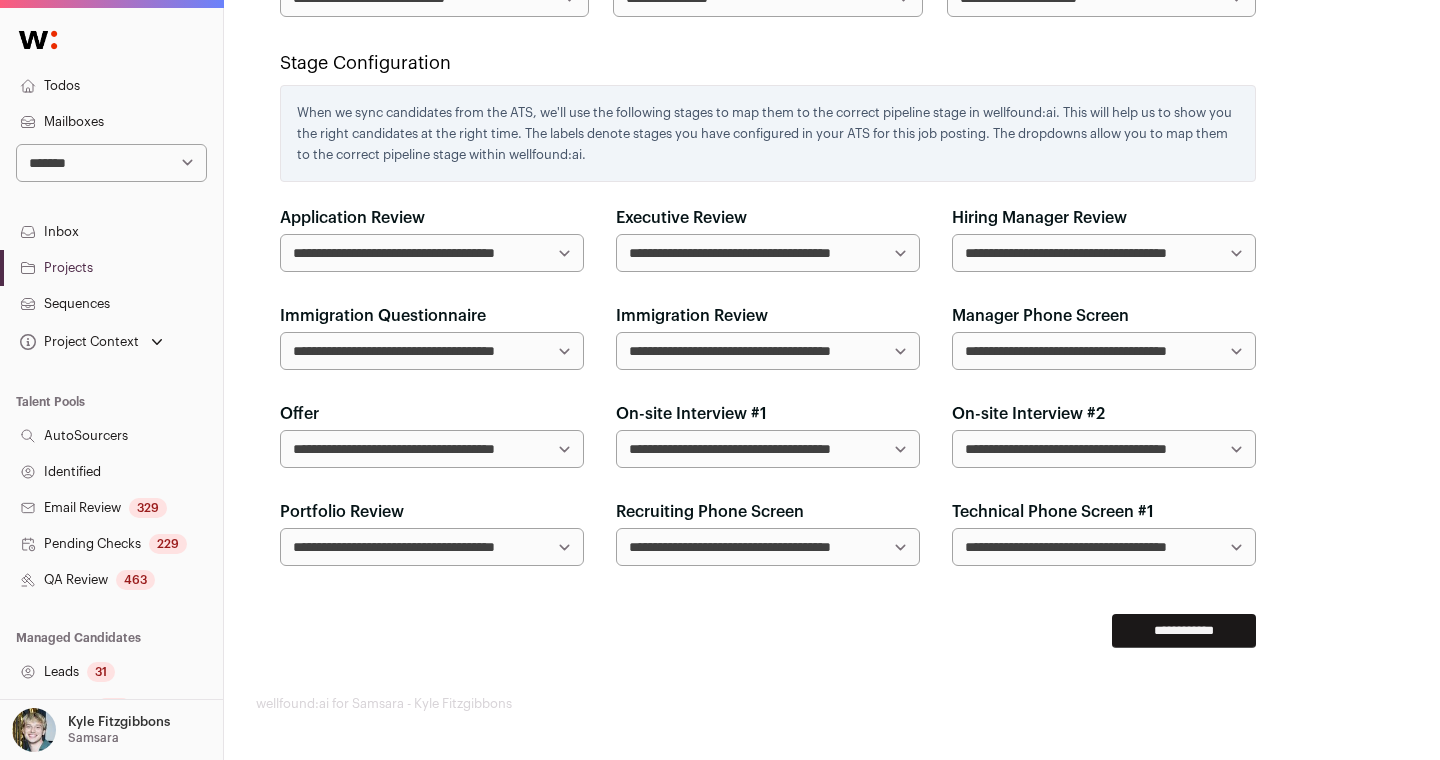 click on "**********" at bounding box center [432, 449] 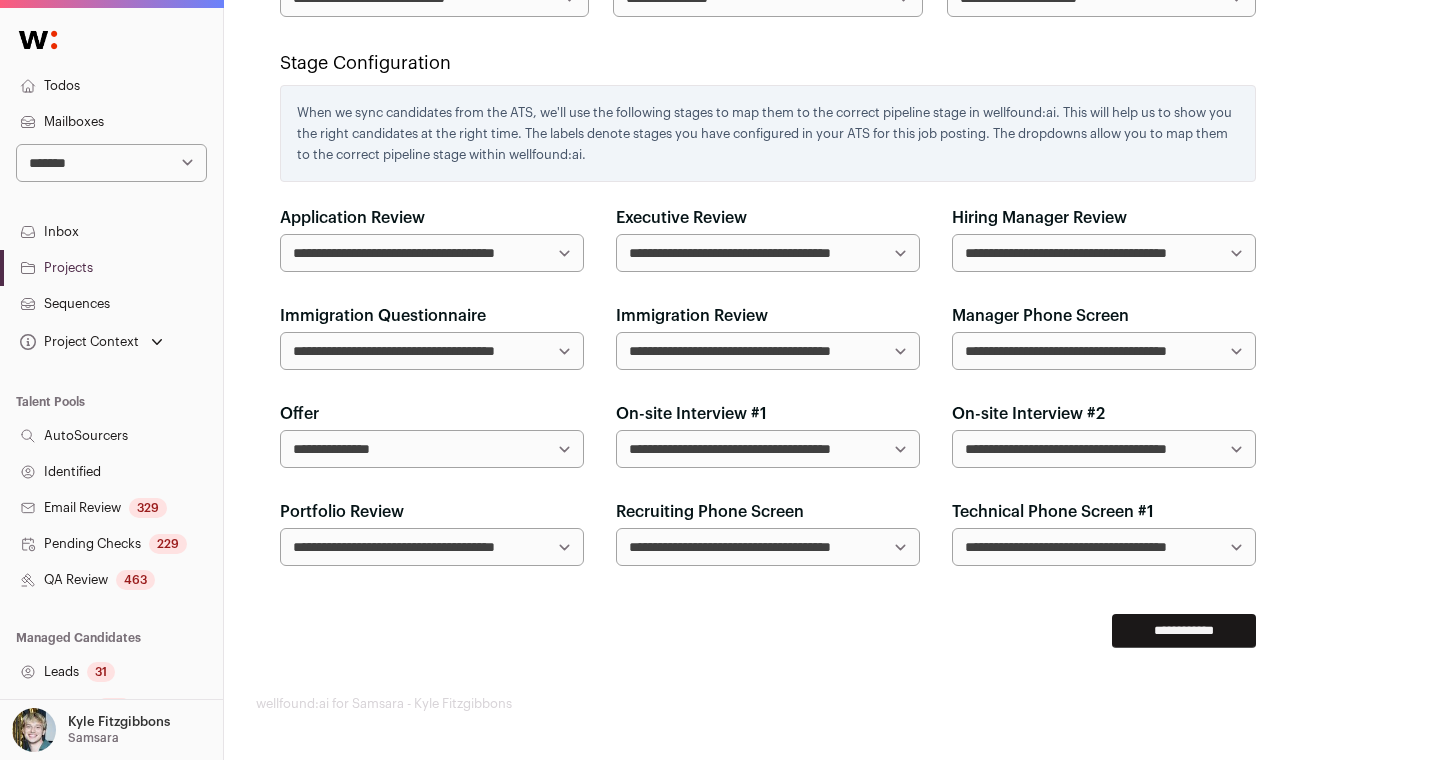 click on "**********" at bounding box center [768, 449] 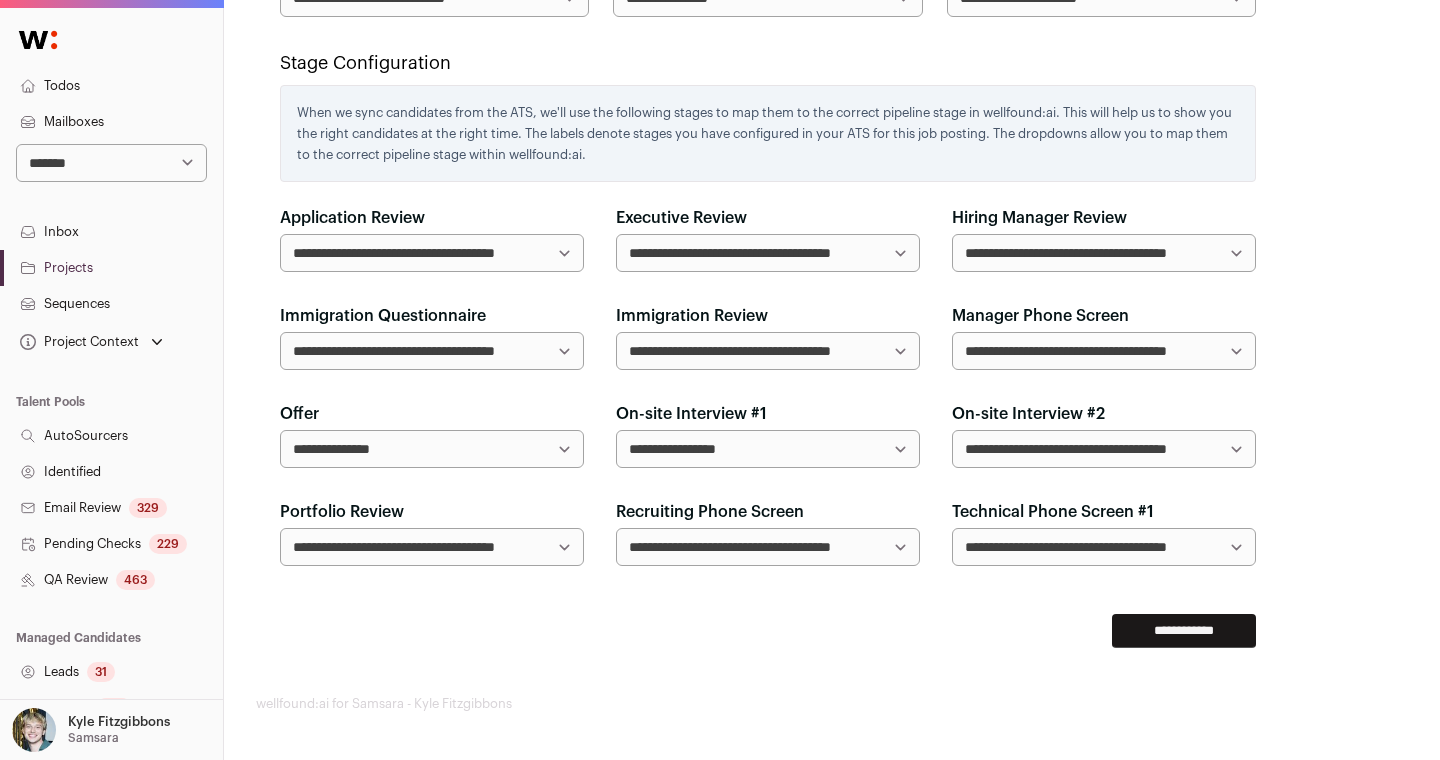click on "**********" at bounding box center (1104, 449) 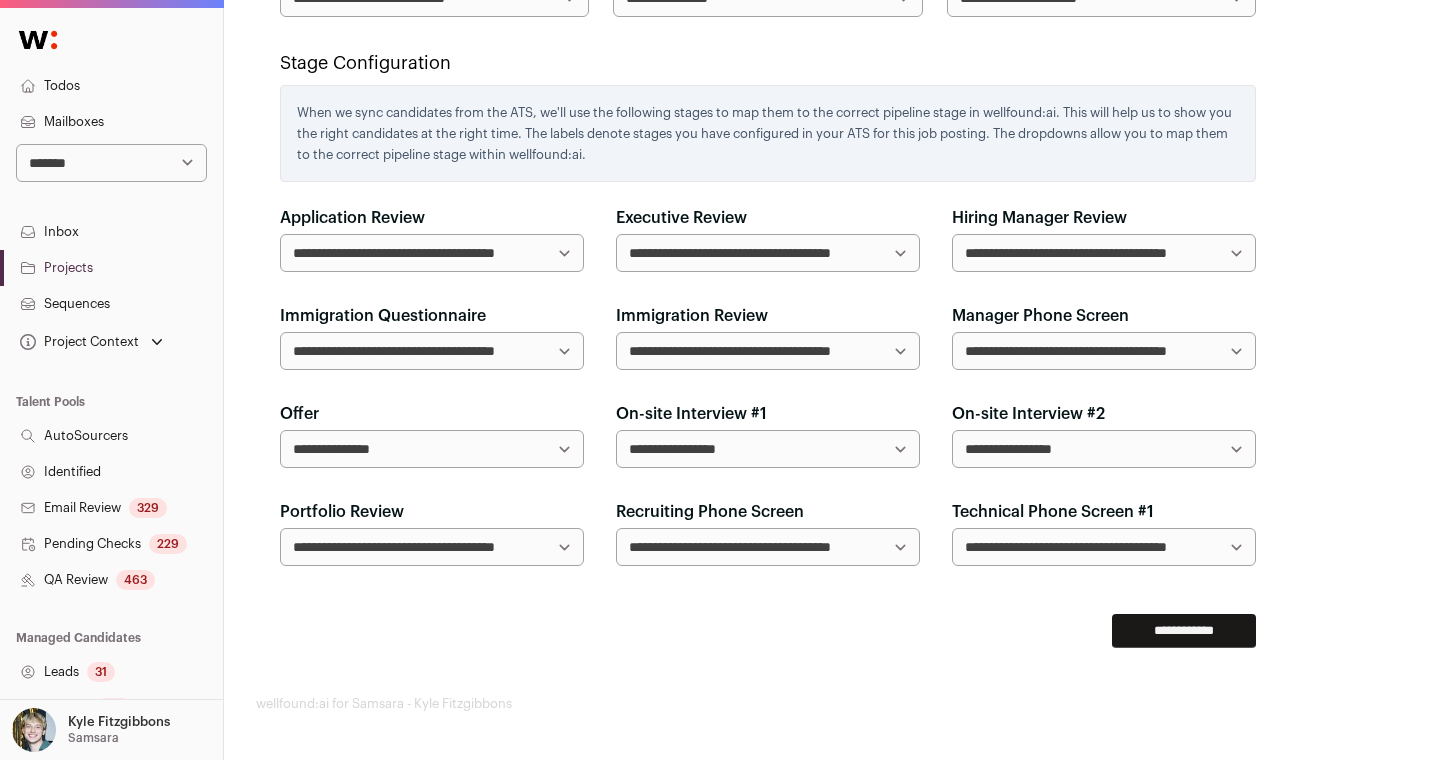 click on "**********" at bounding box center [768, 547] 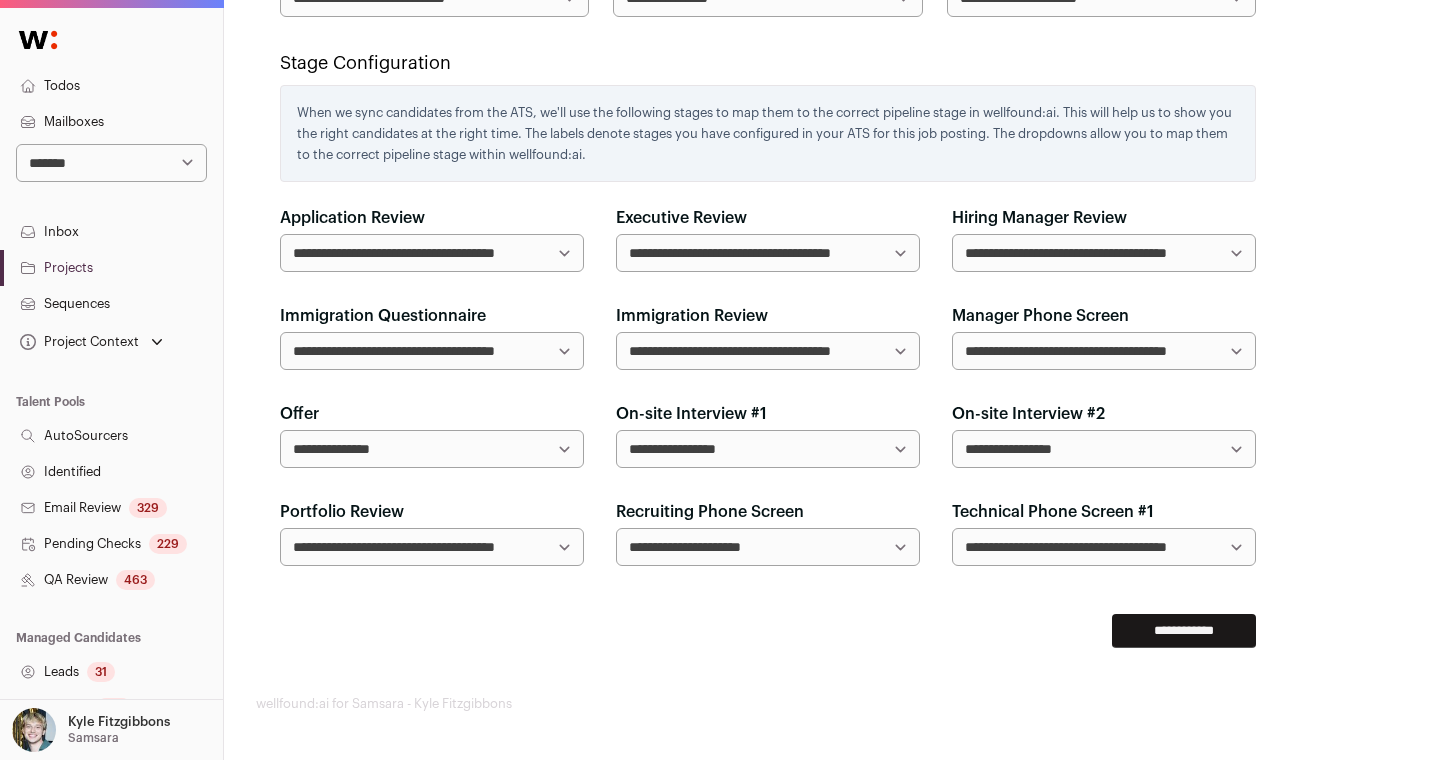click on "**********" at bounding box center [432, 547] 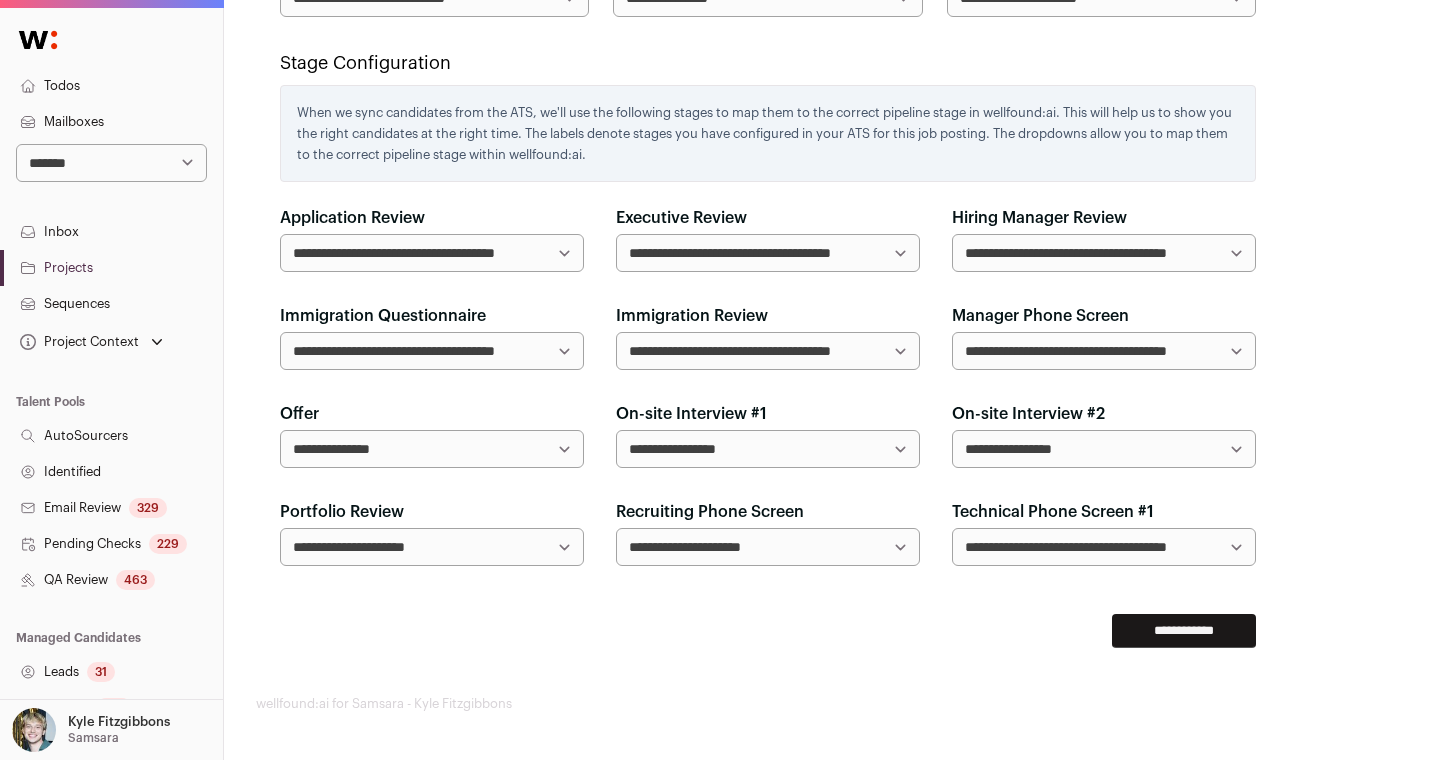 click on "**********" at bounding box center [432, 547] 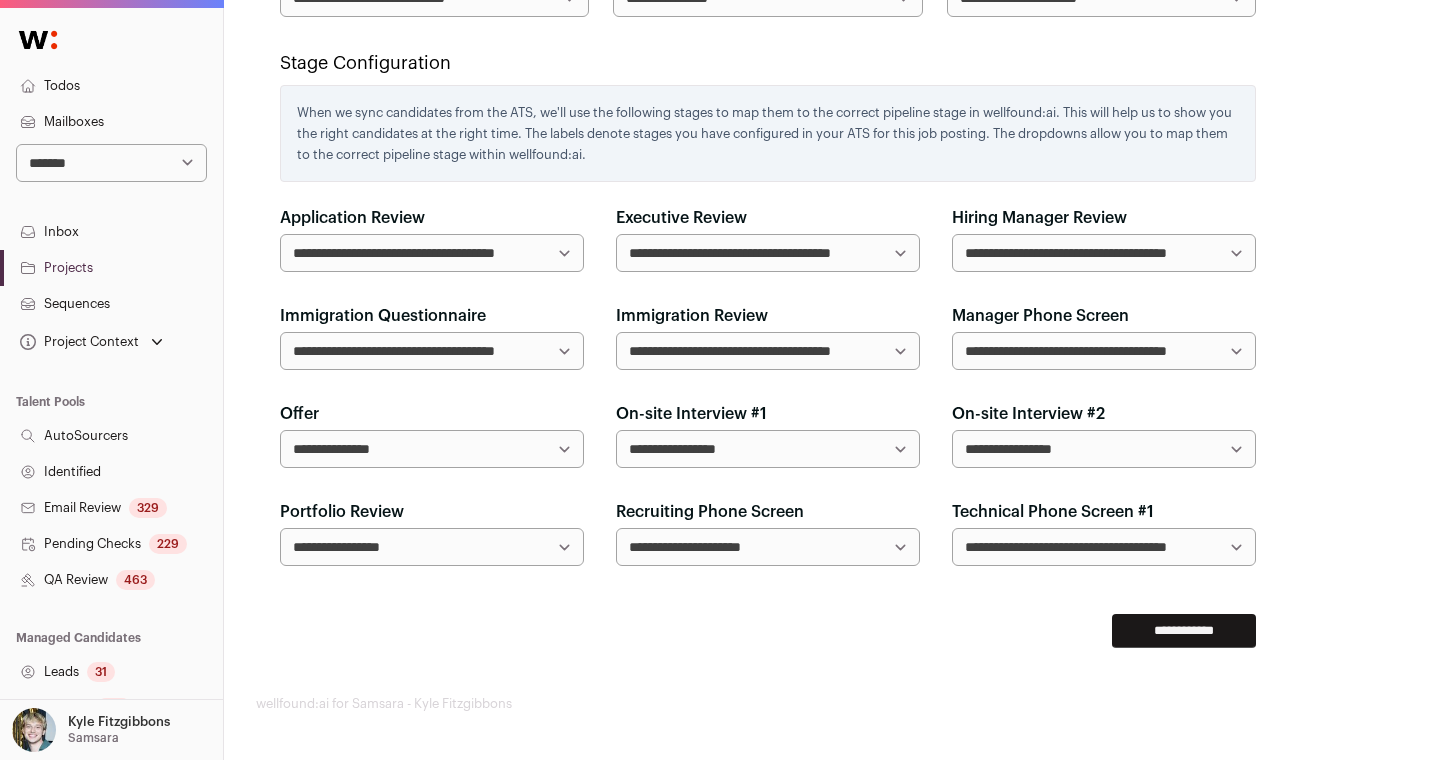 click on "**********" at bounding box center [1104, 351] 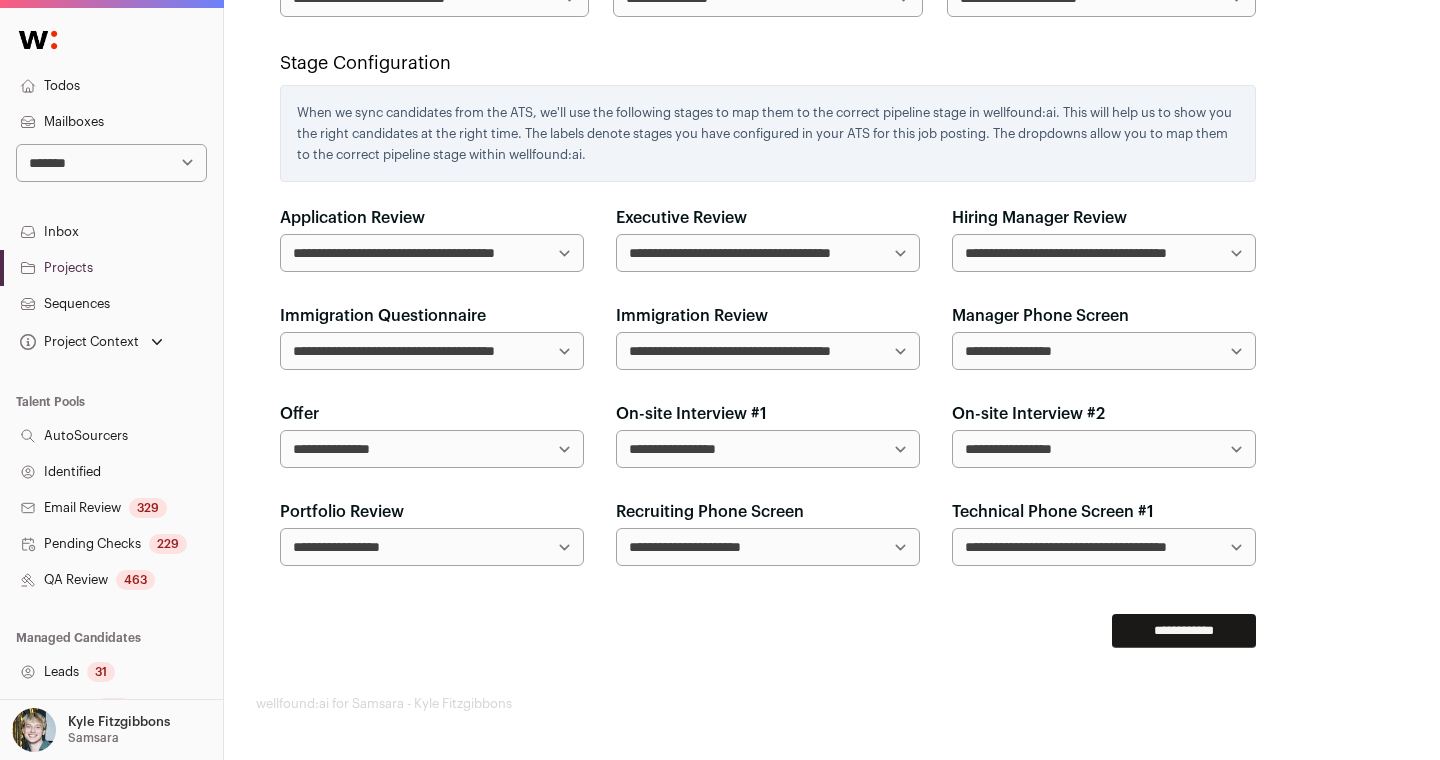 click on "**********" at bounding box center (1104, 547) 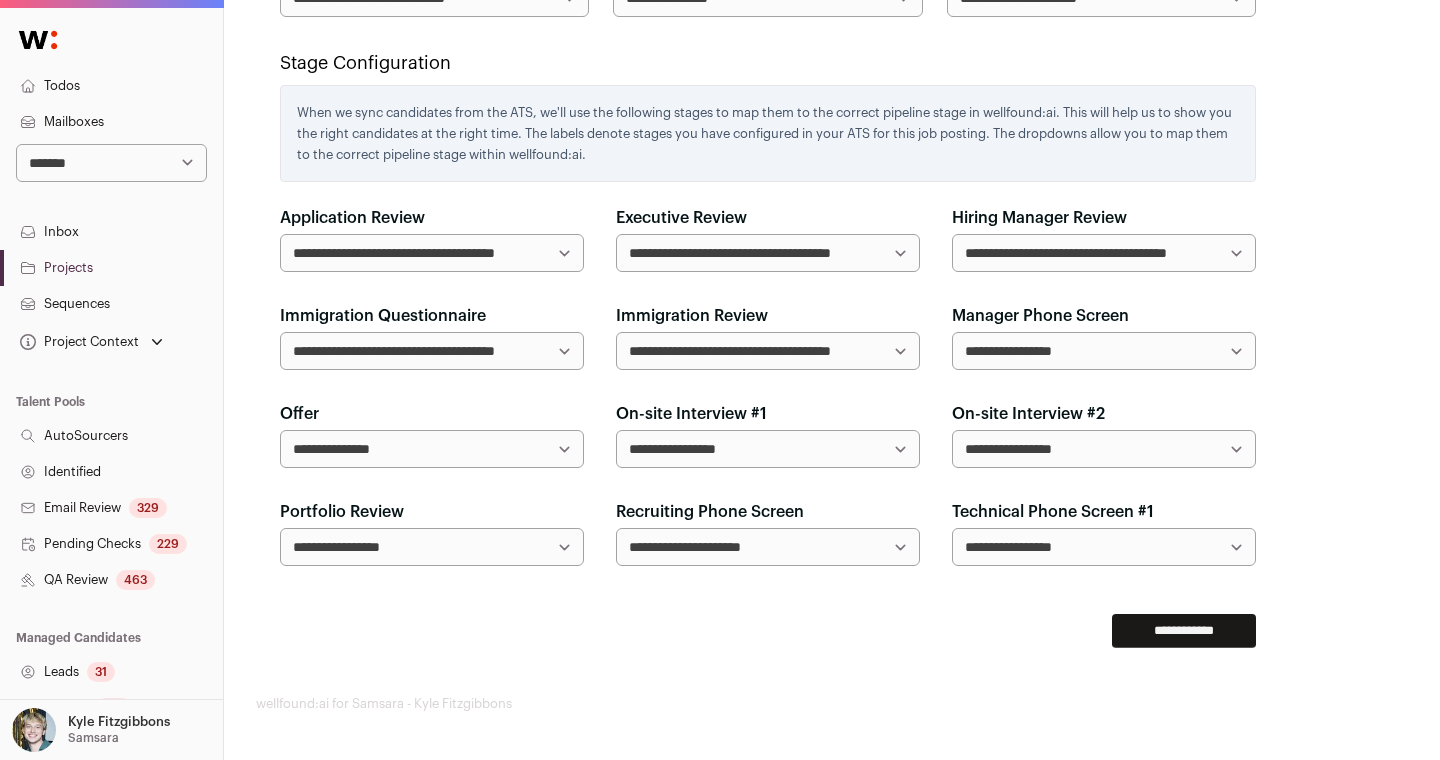 click on "**********" at bounding box center (1184, 631) 